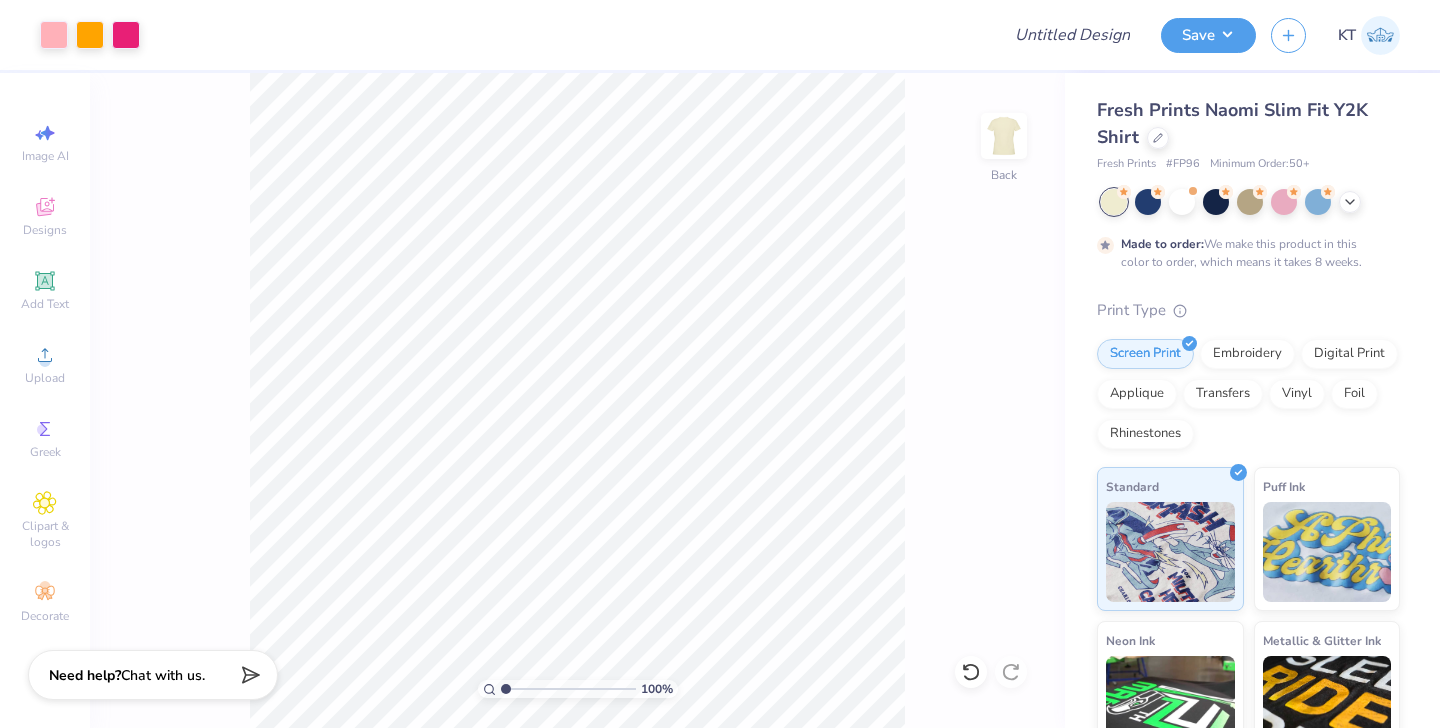 scroll, scrollTop: 0, scrollLeft: 0, axis: both 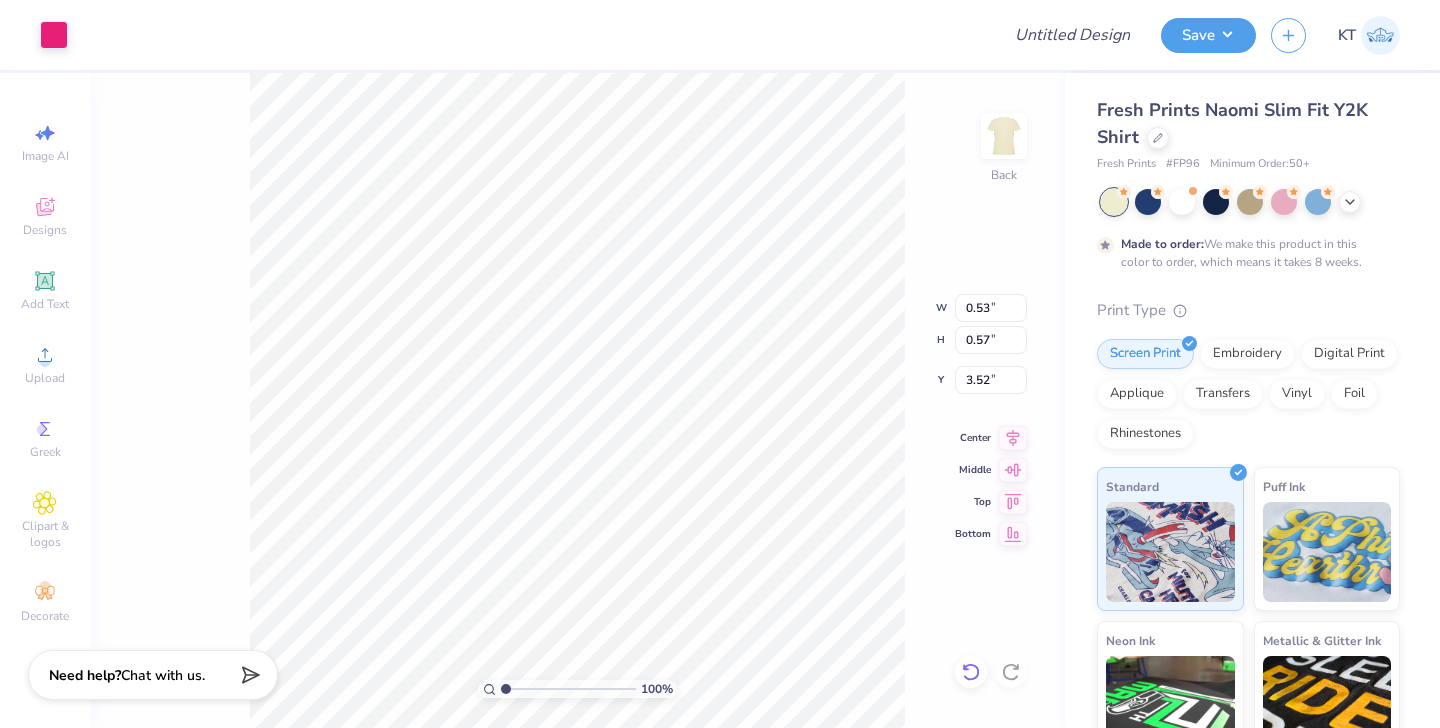 click 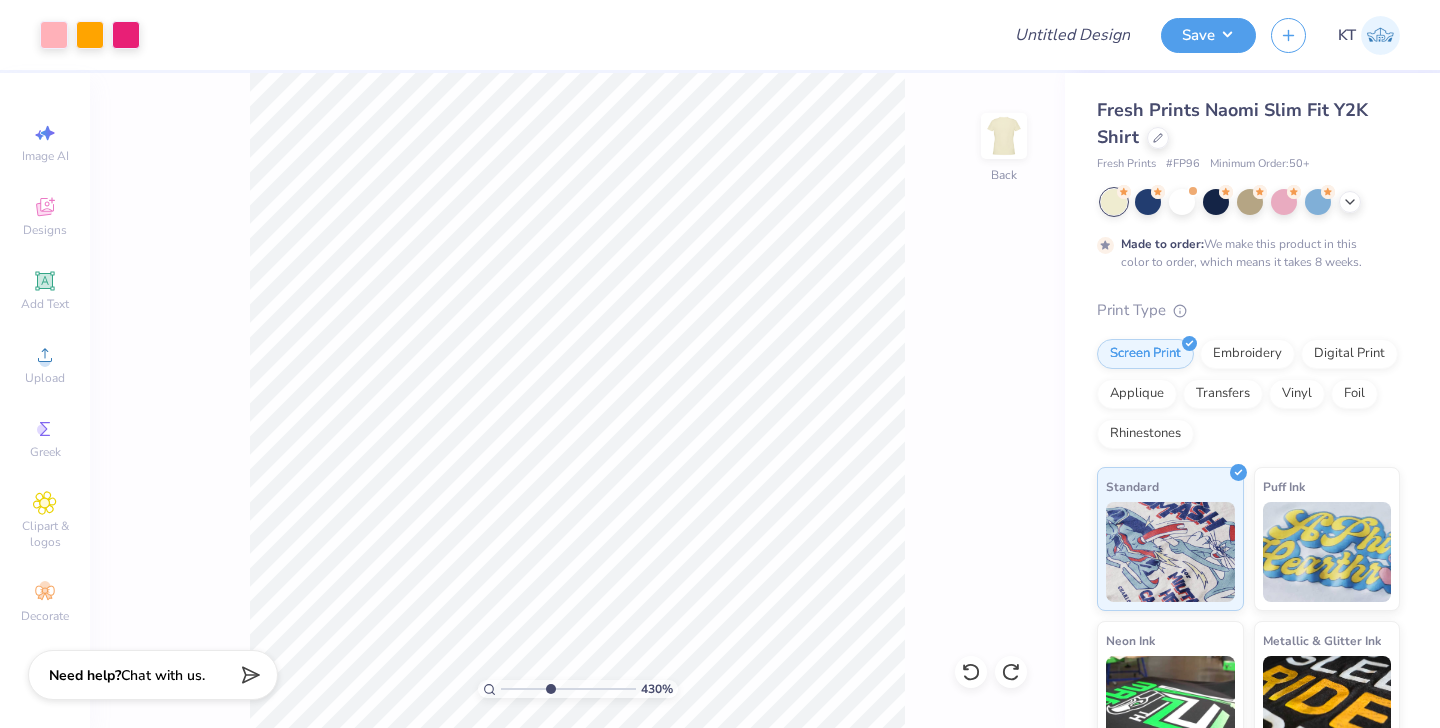 type on "4.3" 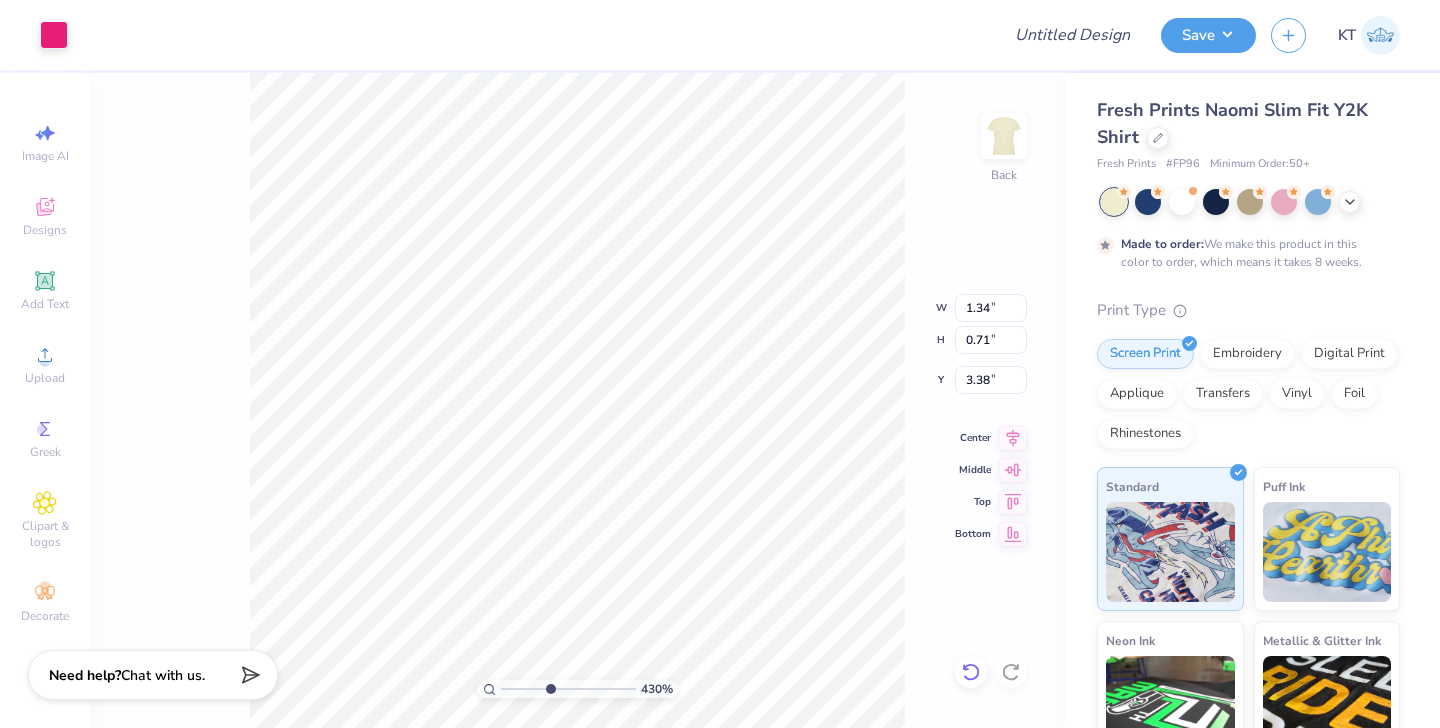 click 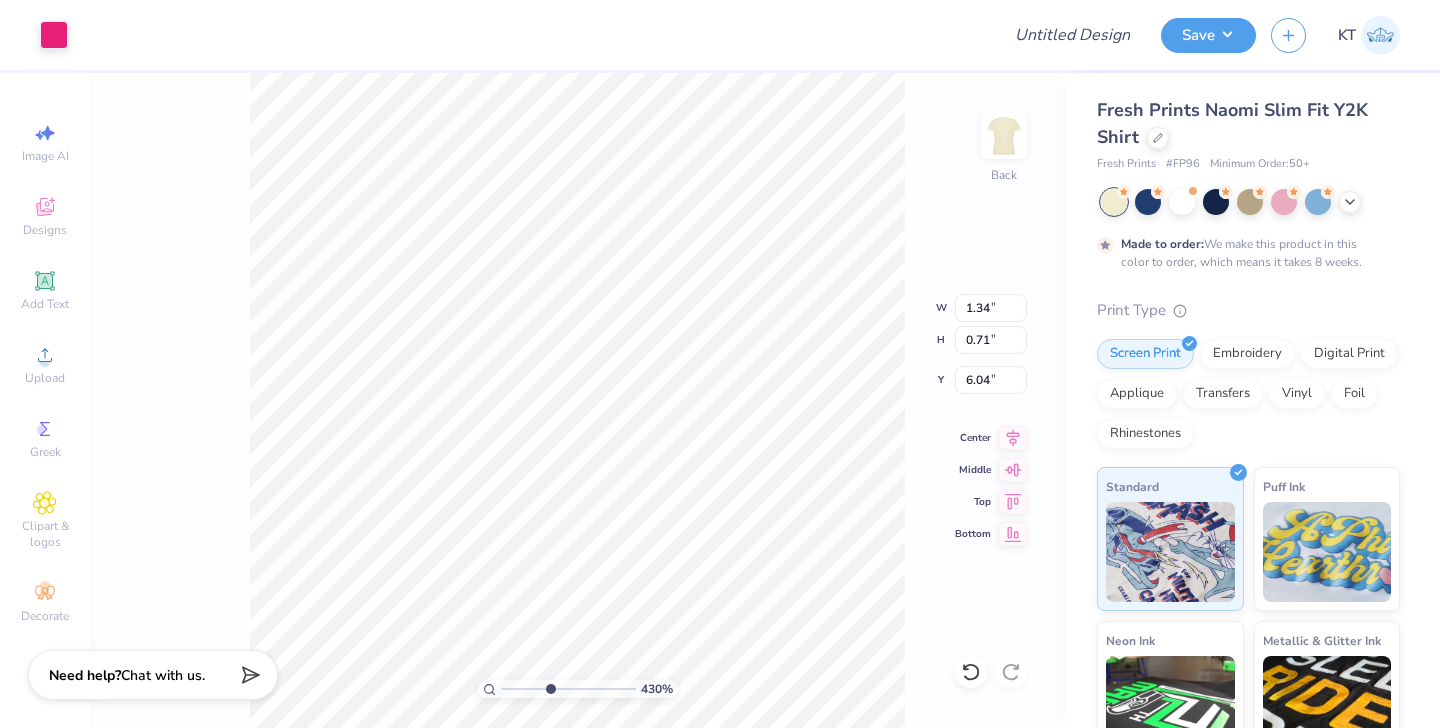 type on "6.38" 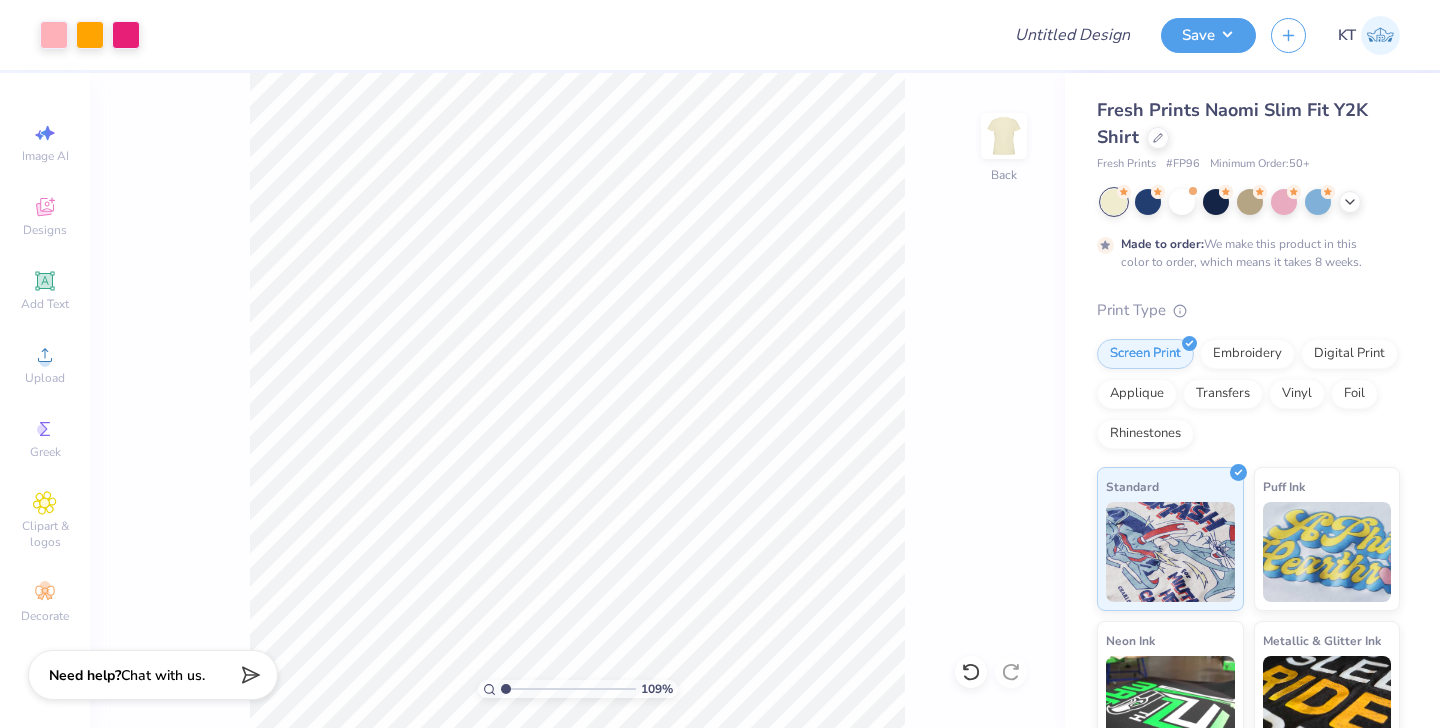 drag, startPoint x: 549, startPoint y: 687, endPoint x: 468, endPoint y: 685, distance: 81.02469 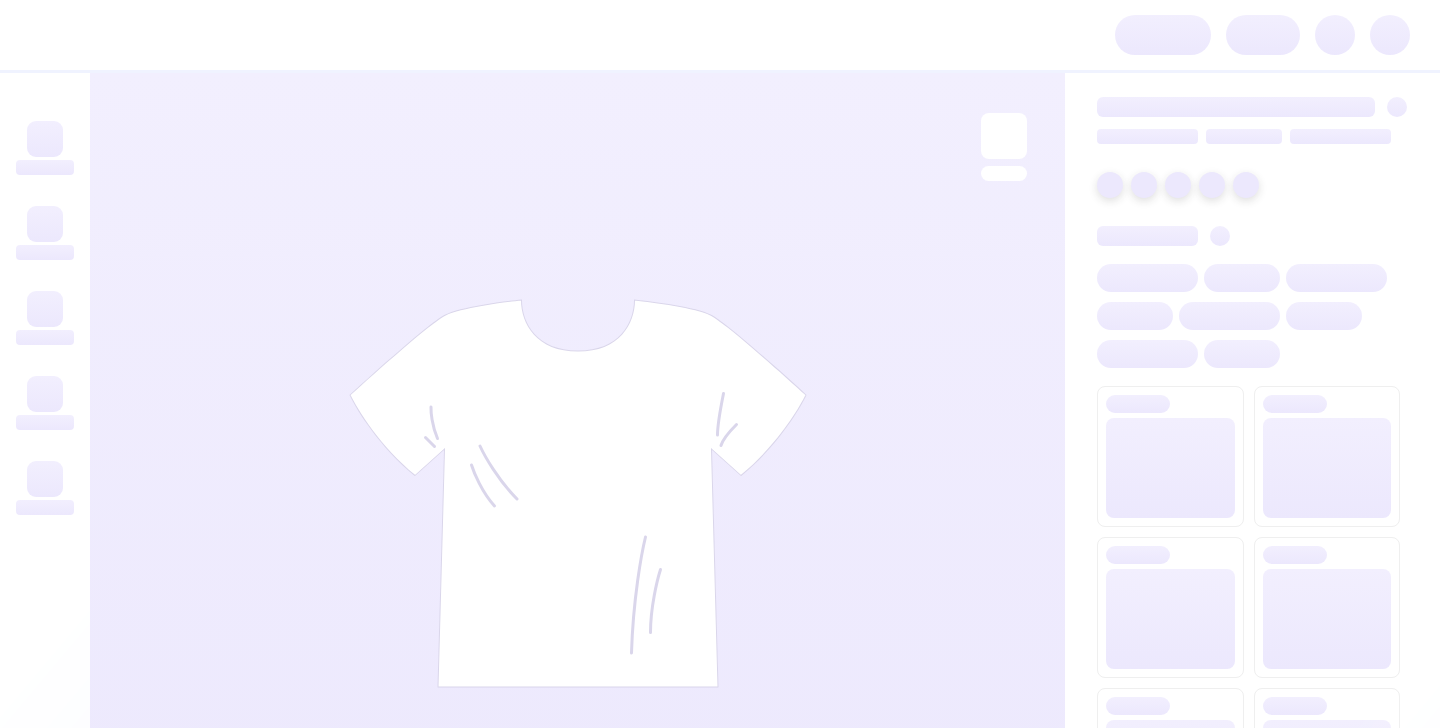 scroll, scrollTop: 0, scrollLeft: 0, axis: both 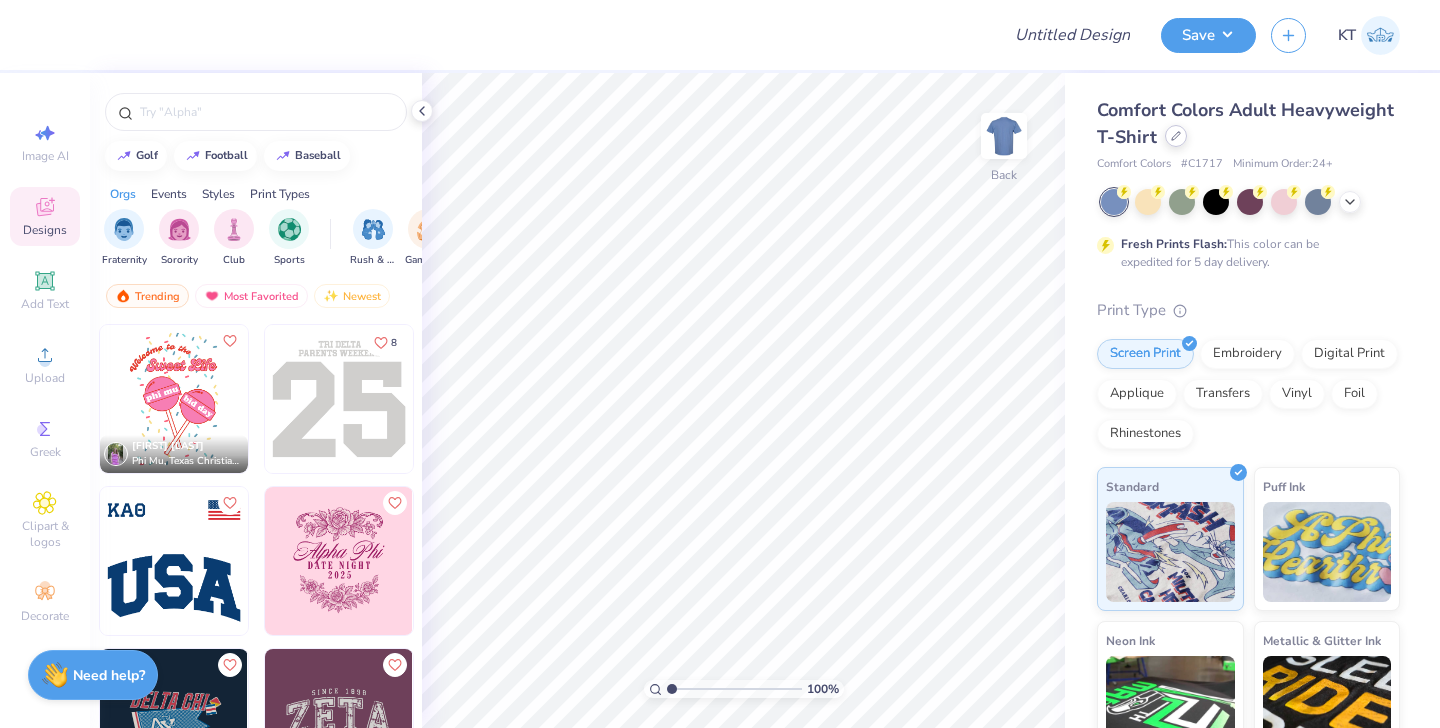 click 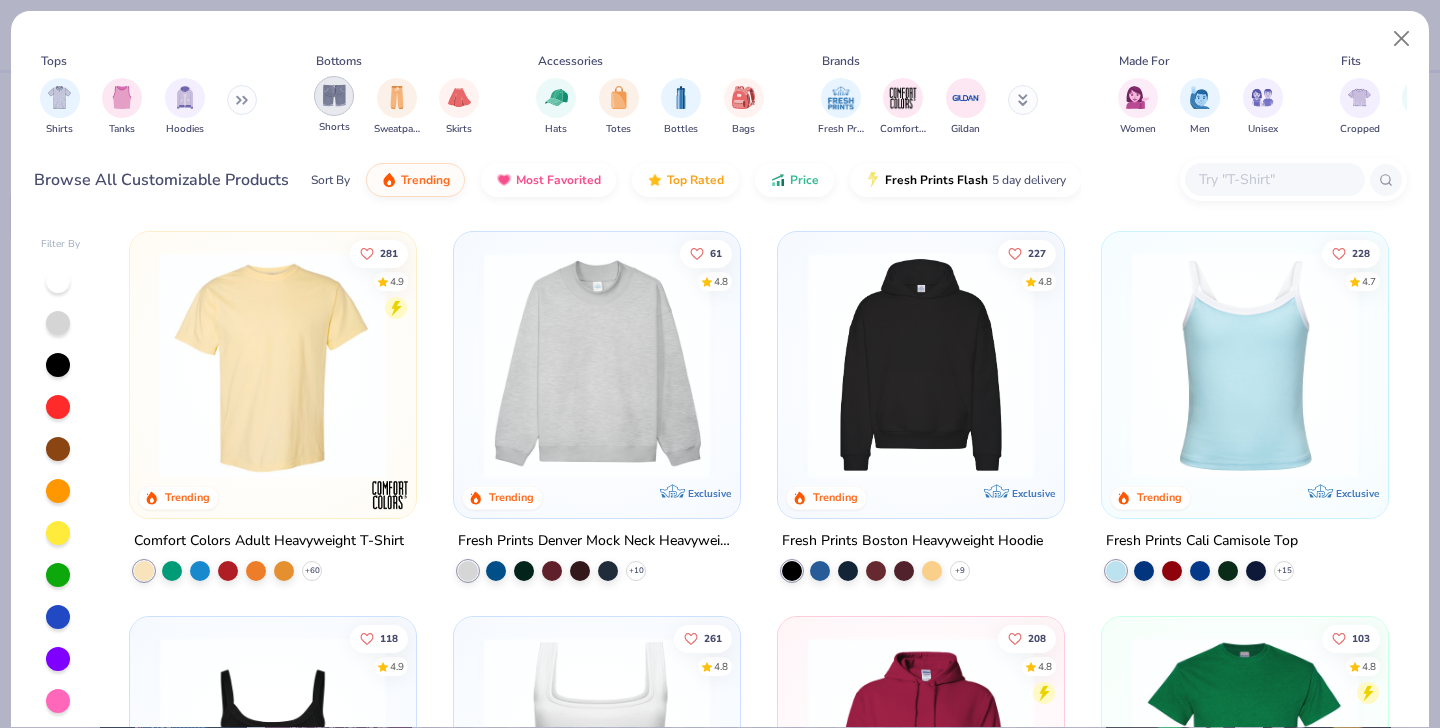 click at bounding box center (334, 95) 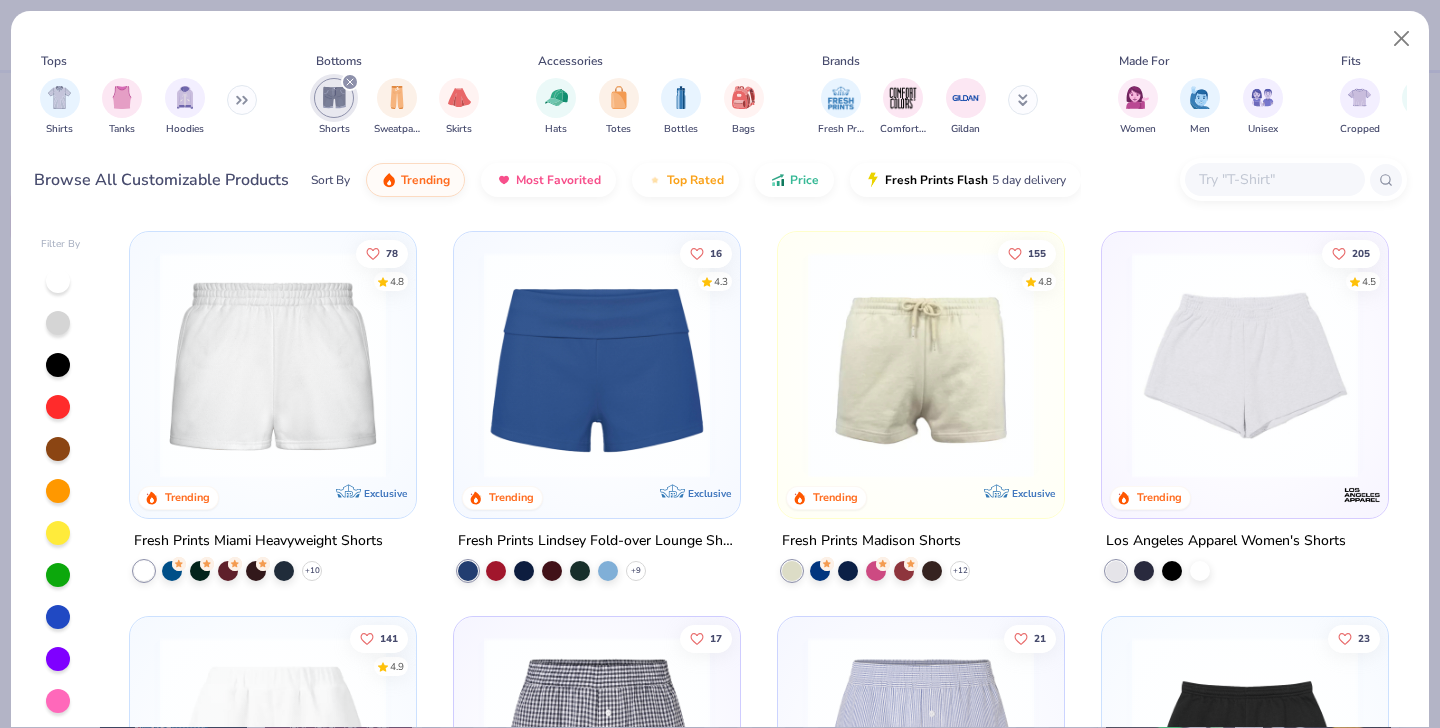click at bounding box center [597, 365] 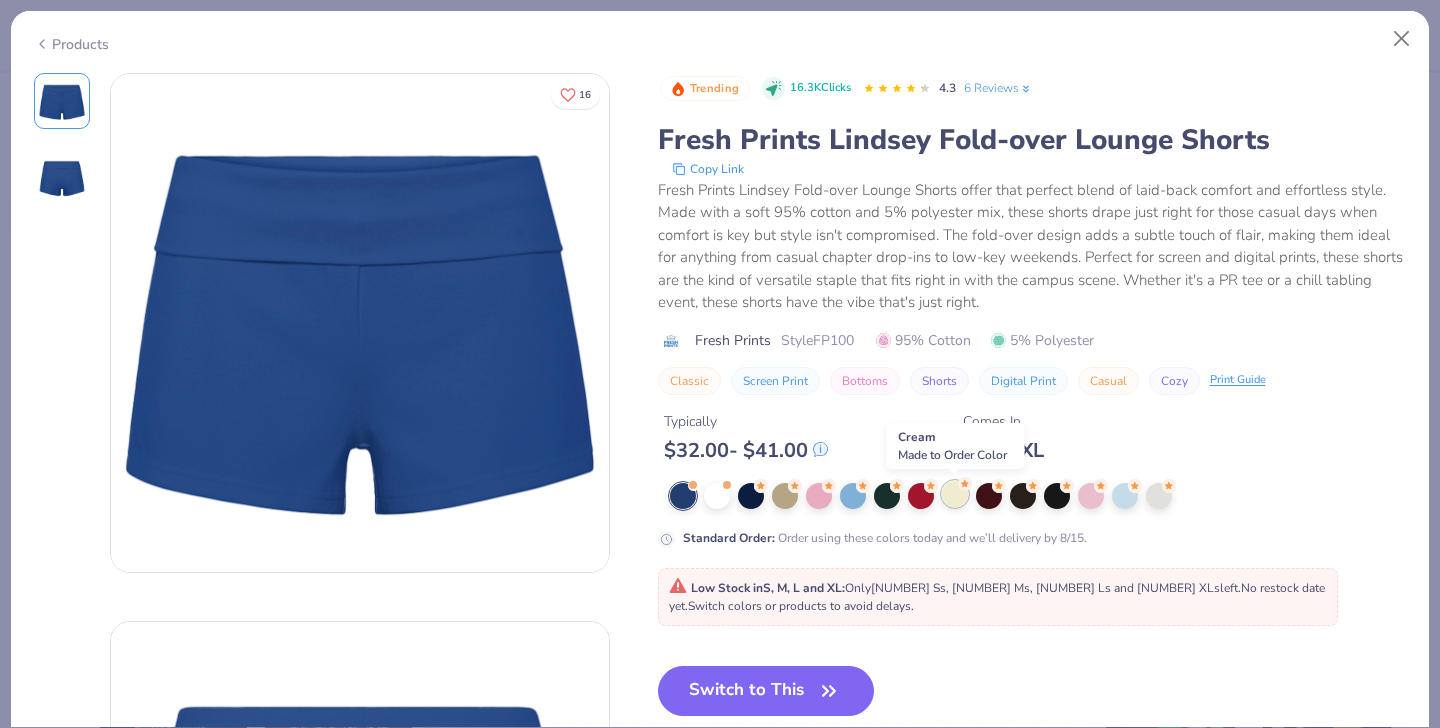click at bounding box center [955, 494] 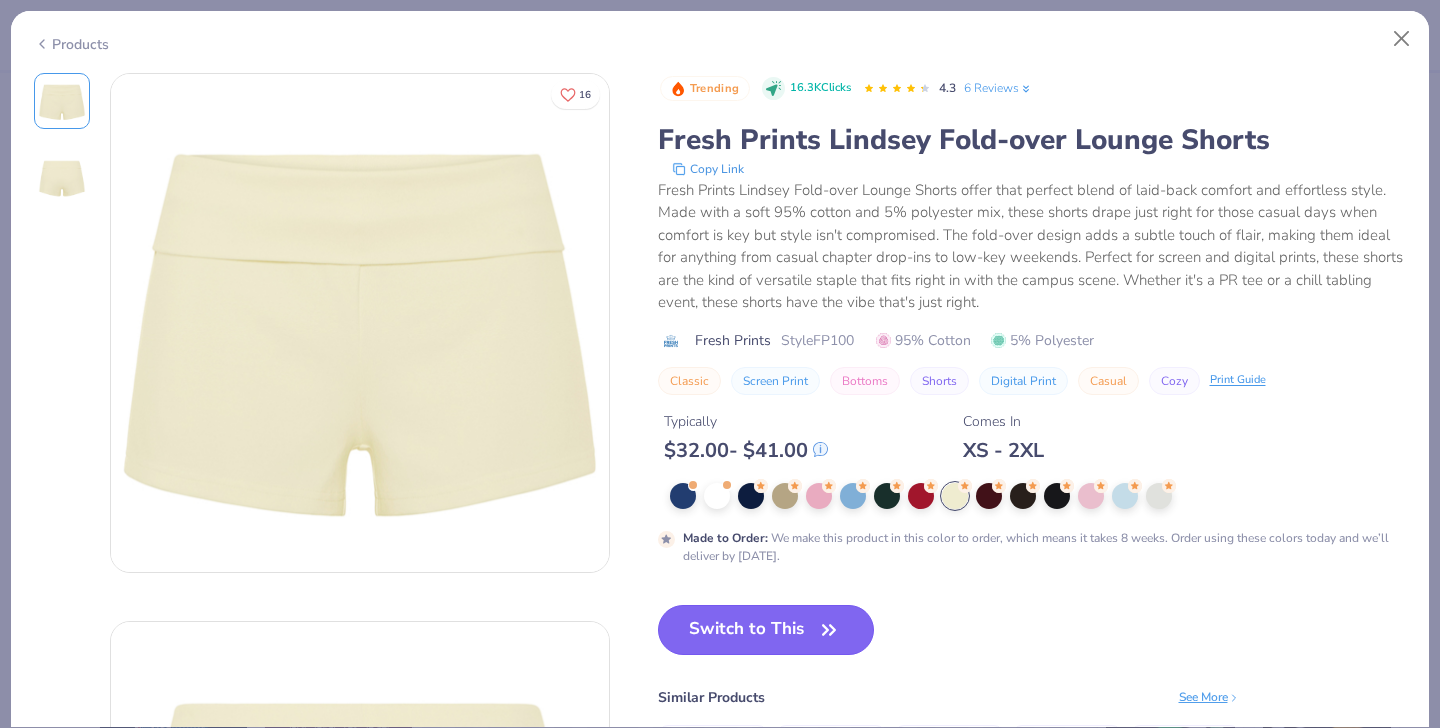 click on "Switch to This" at bounding box center (766, 630) 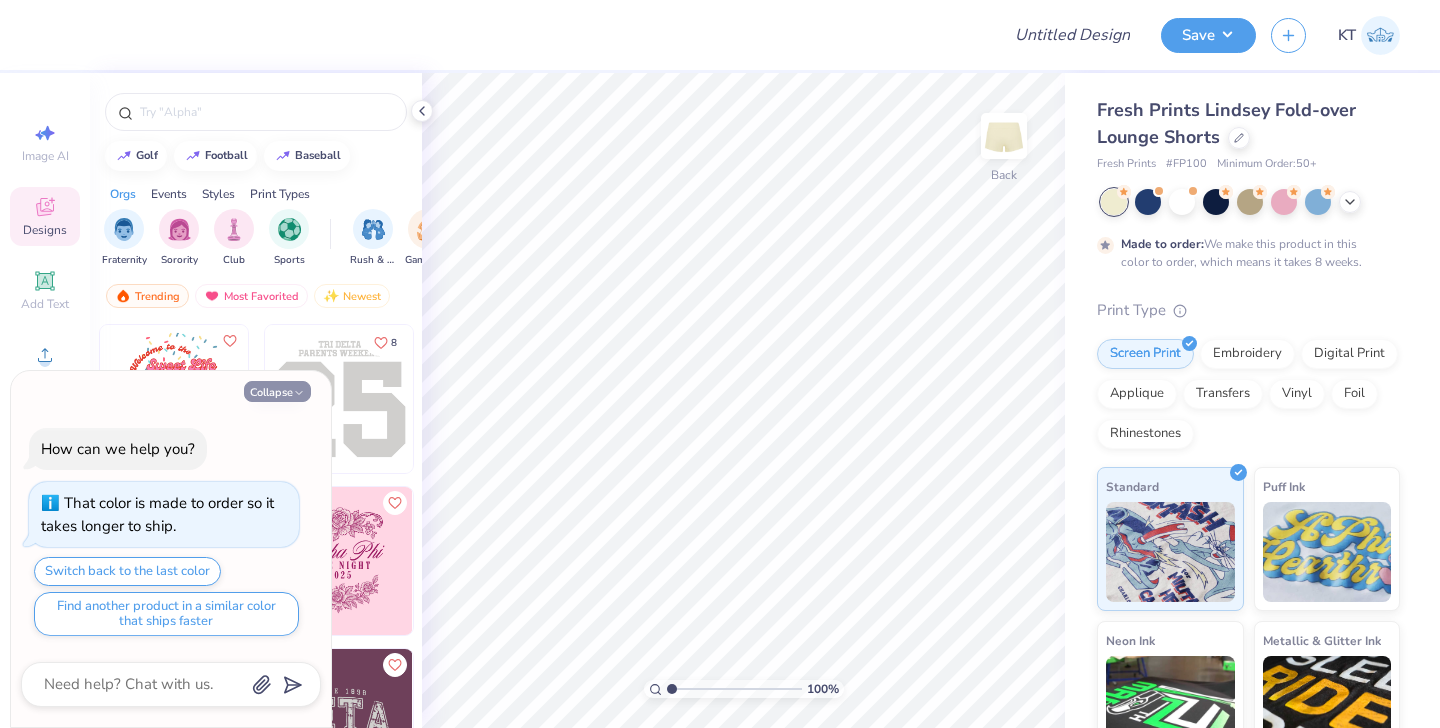 click on "Collapse" at bounding box center [277, 391] 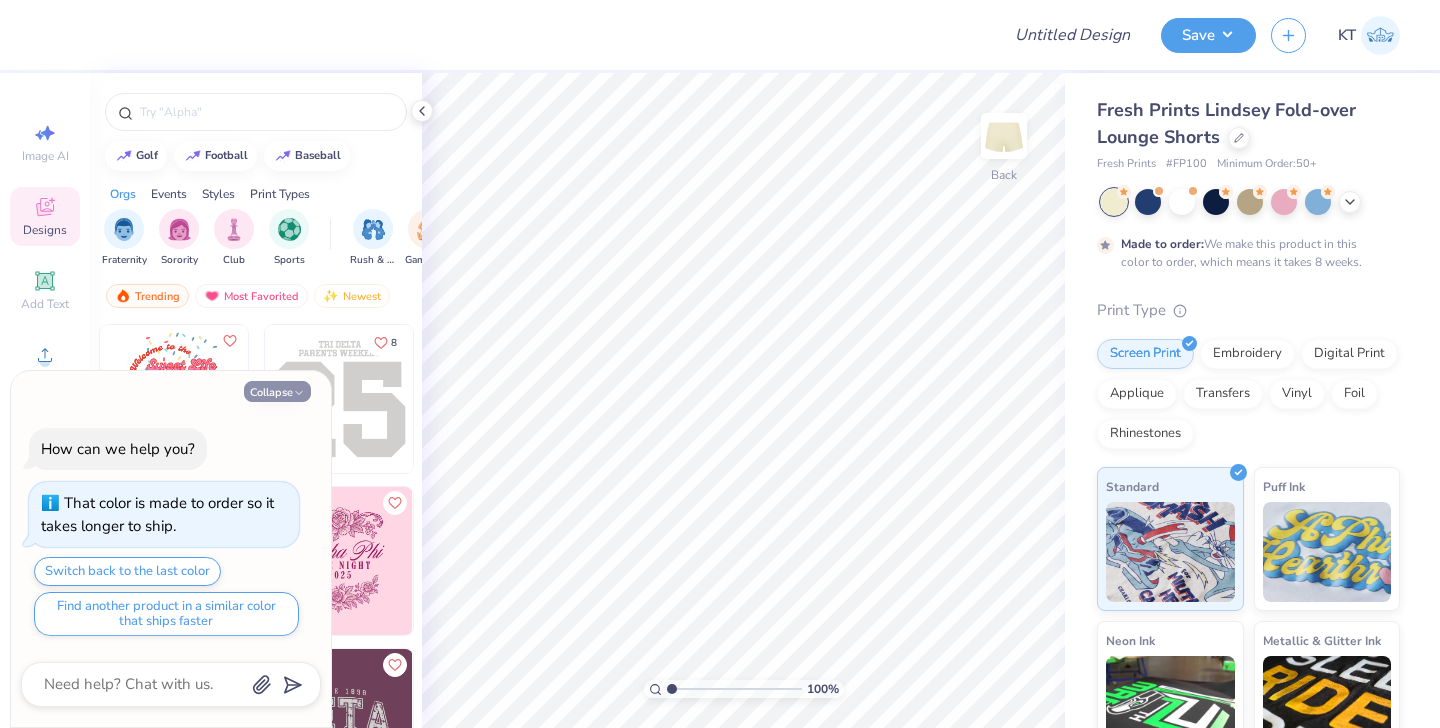 type on "x" 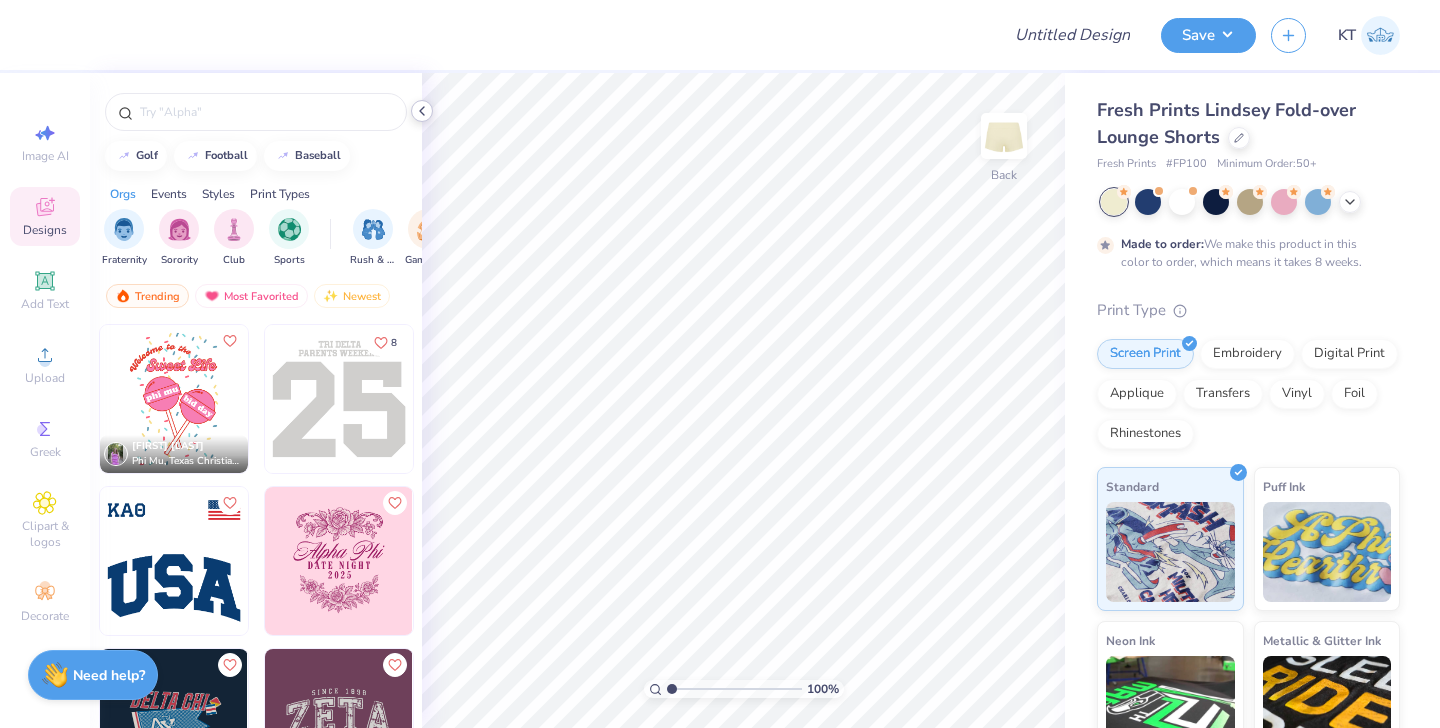 click at bounding box center [422, 111] 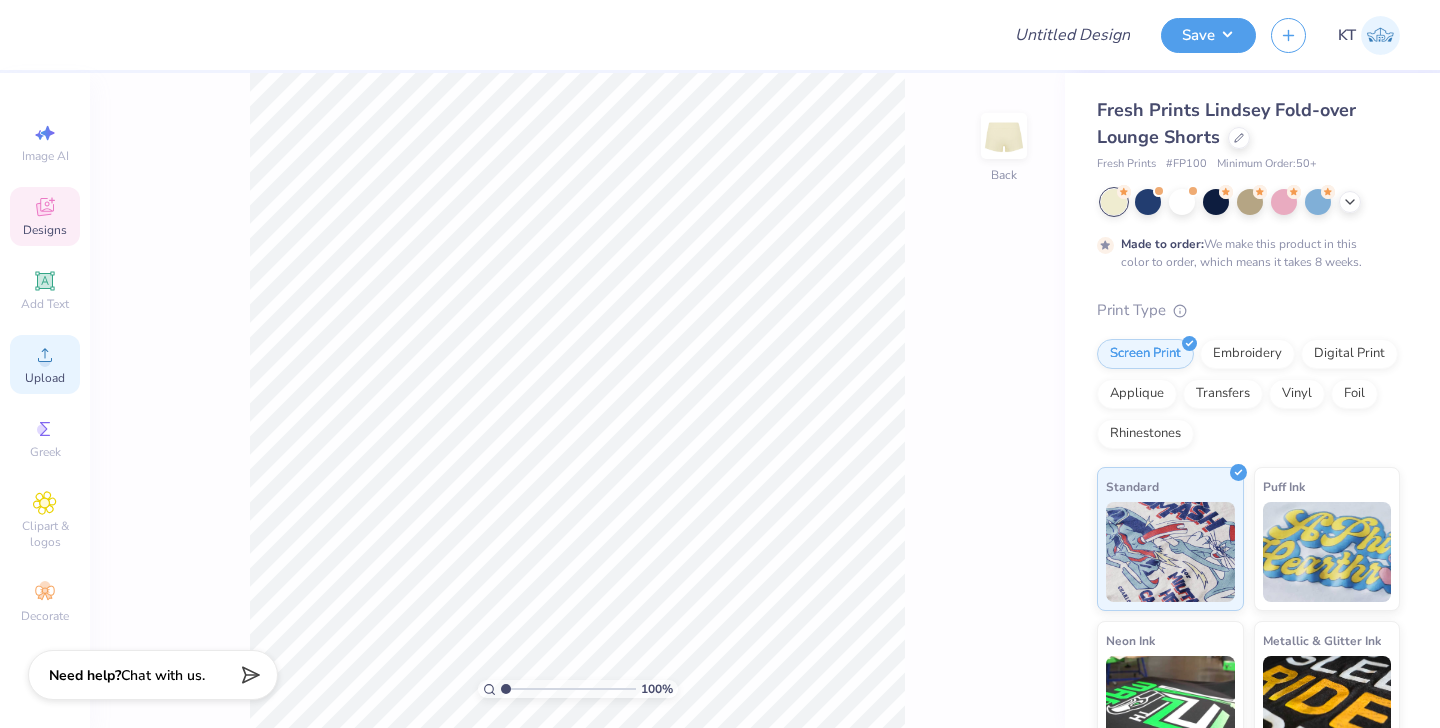 click 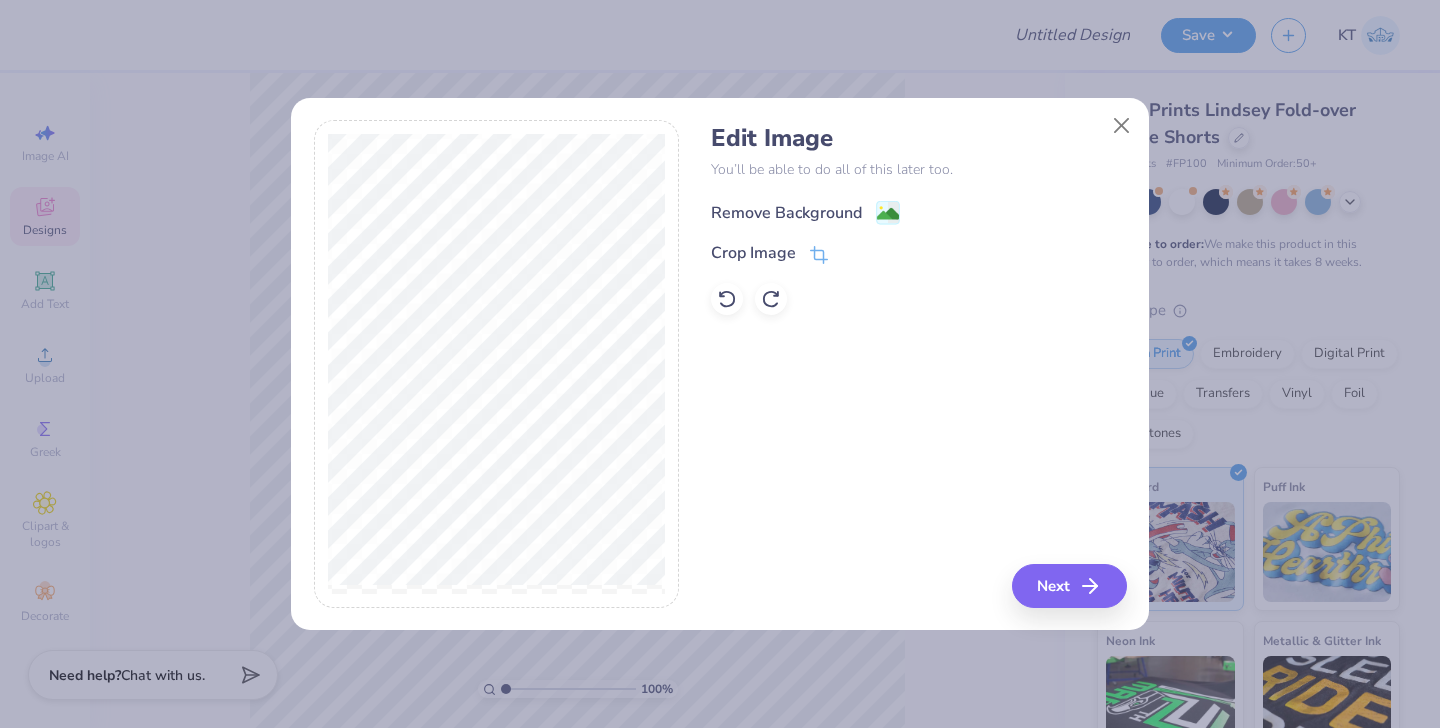click on "Remove Background" at bounding box center [786, 213] 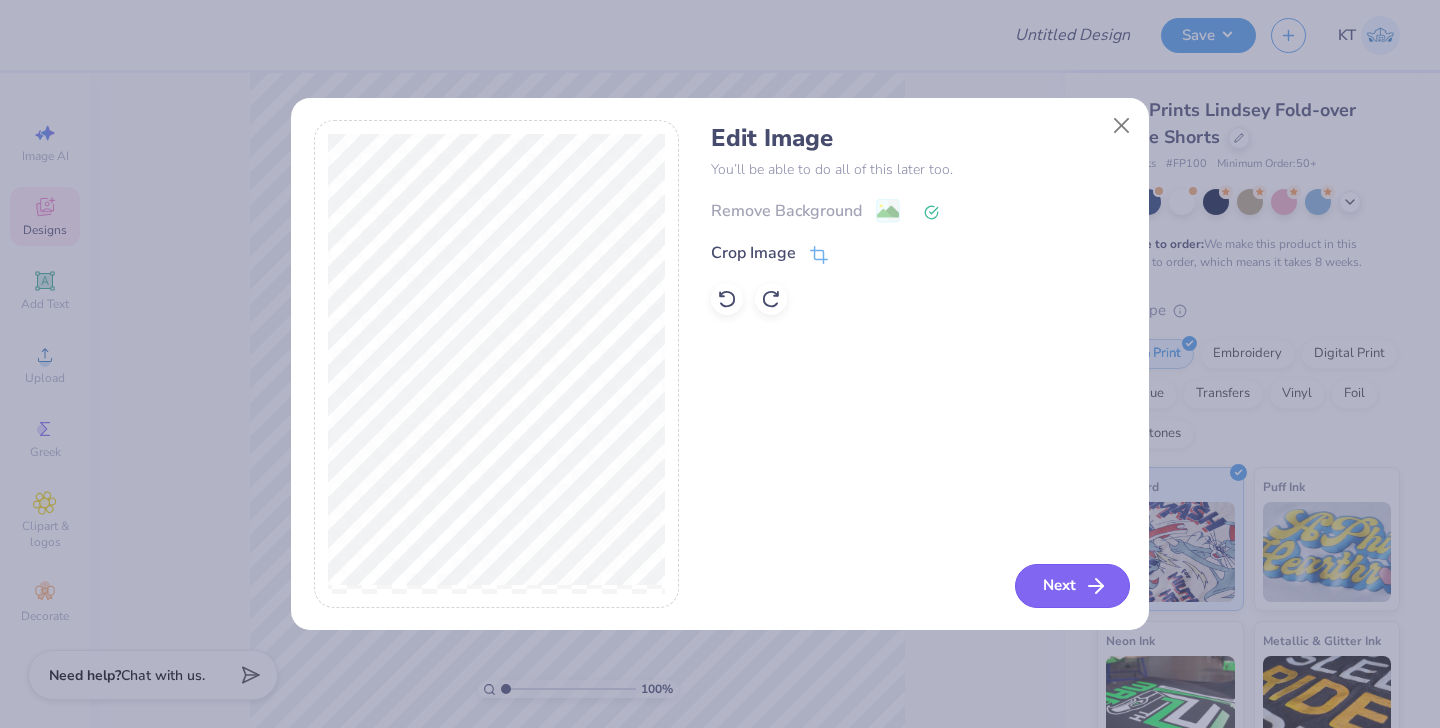 click on "Next" at bounding box center (1072, 586) 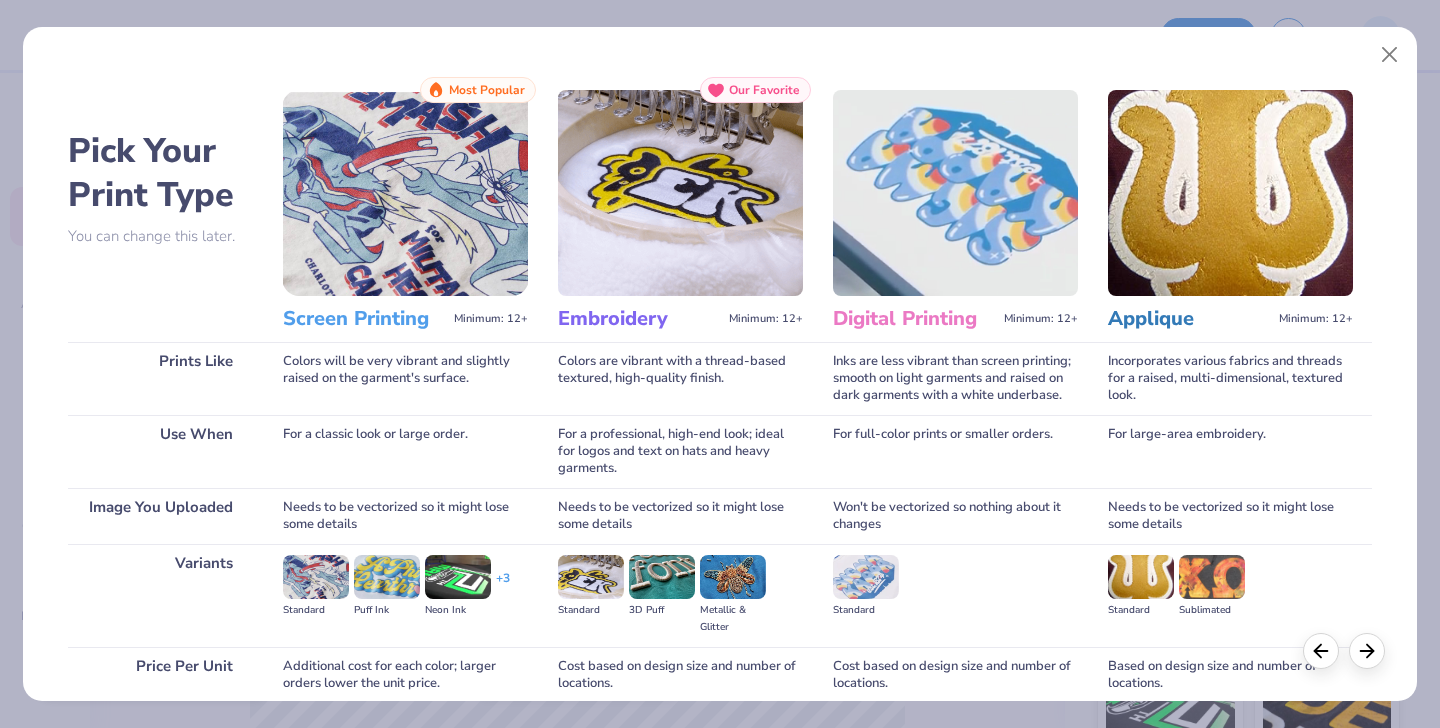 scroll, scrollTop: 169, scrollLeft: 0, axis: vertical 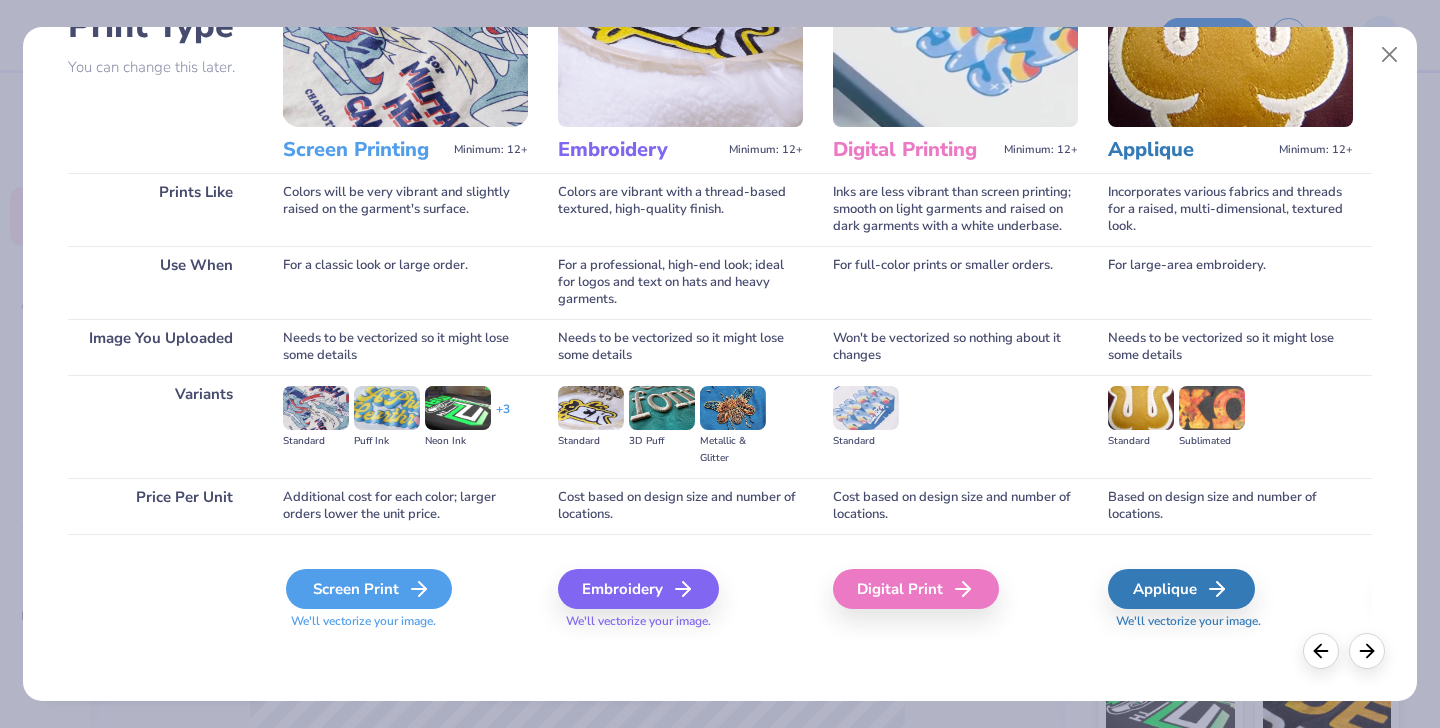 click on "Screen Print" at bounding box center [369, 589] 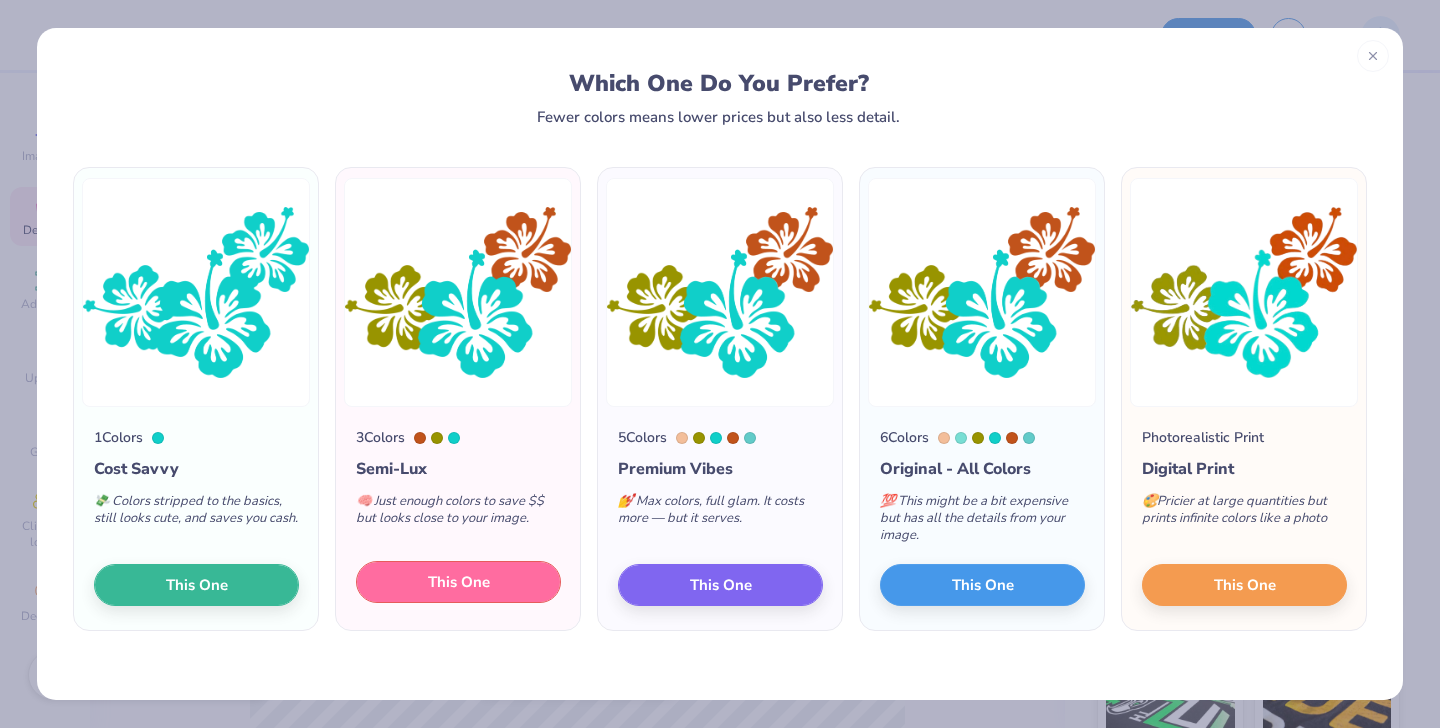 click on "This One" at bounding box center (459, 582) 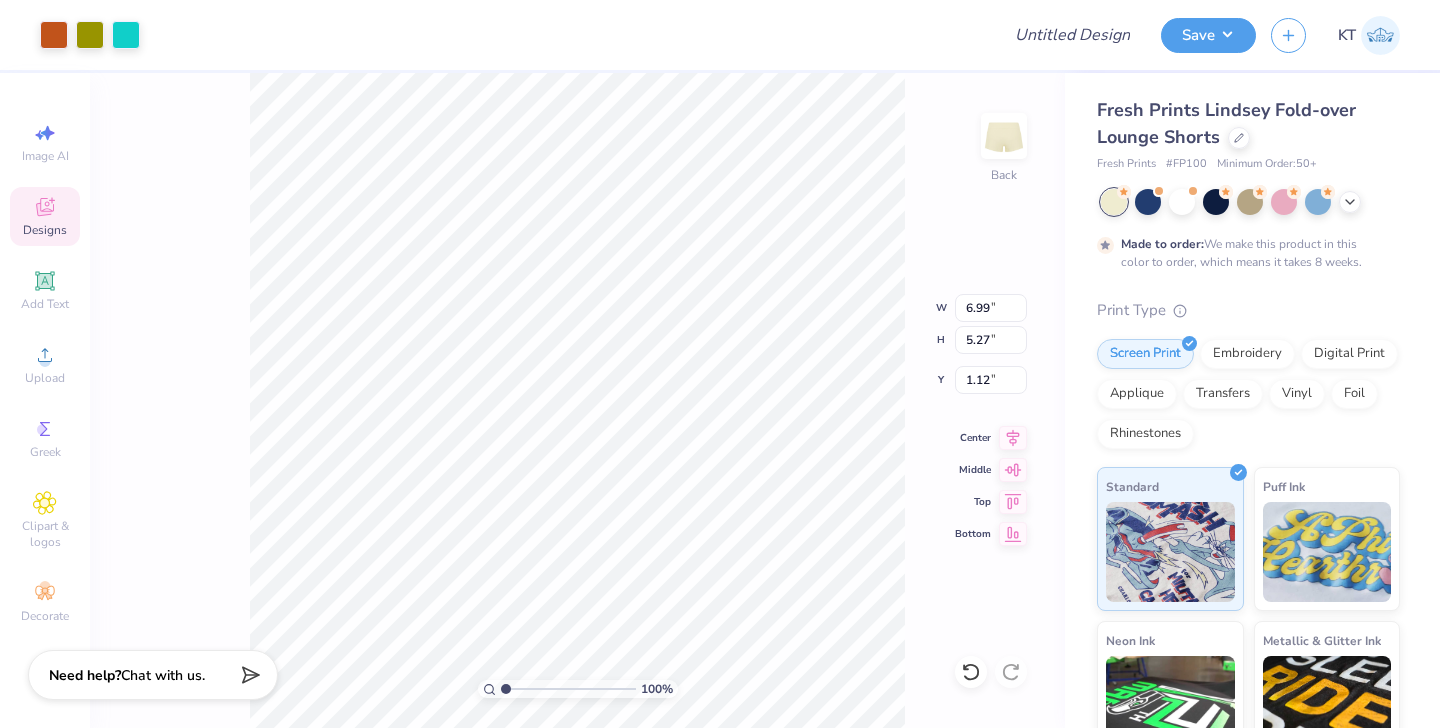 type on "3.71" 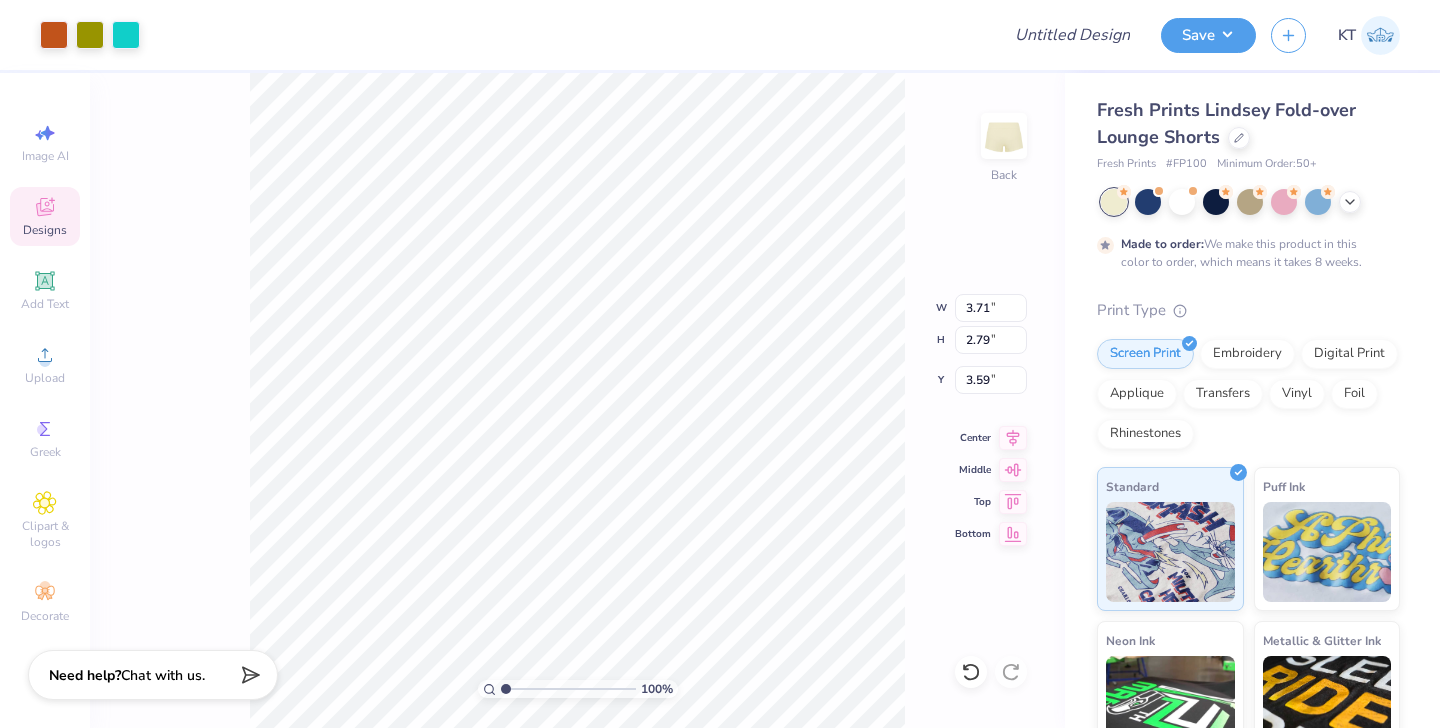 type on "3.35" 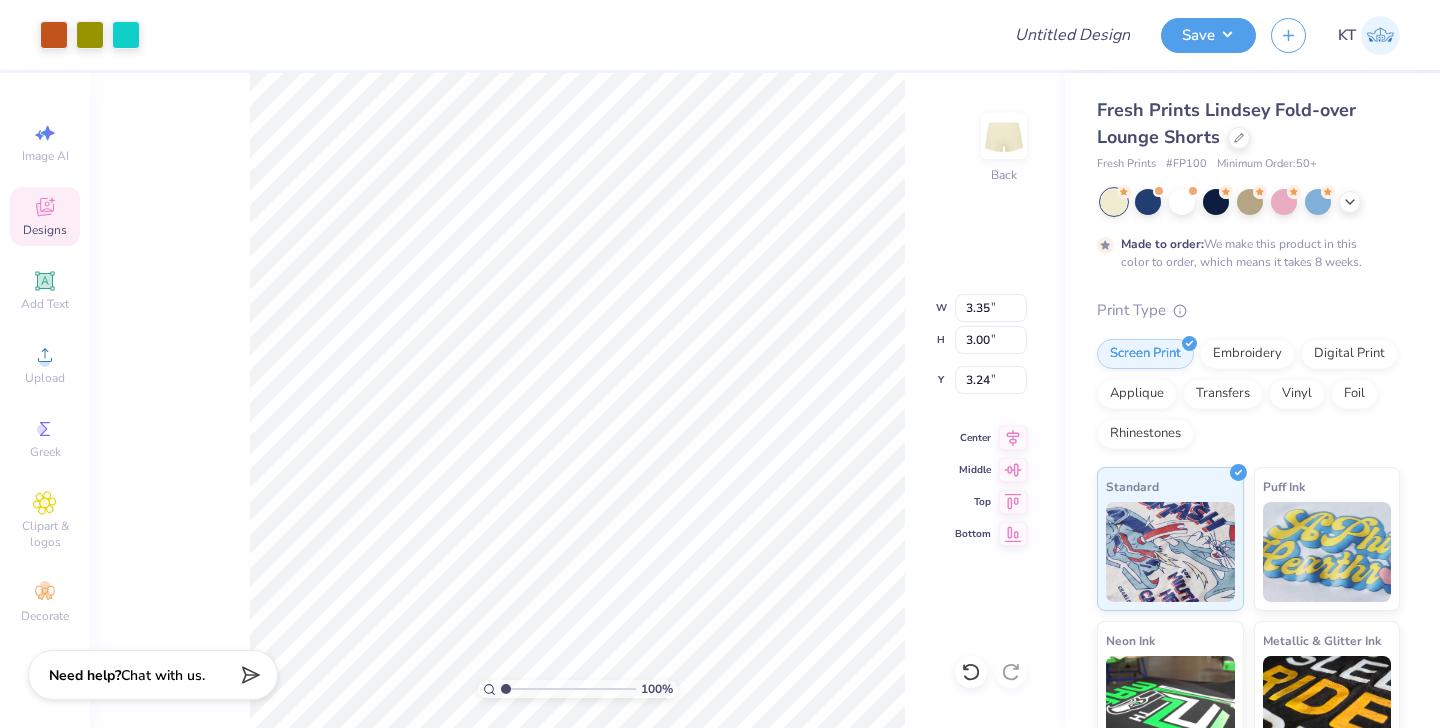 type on "3.25" 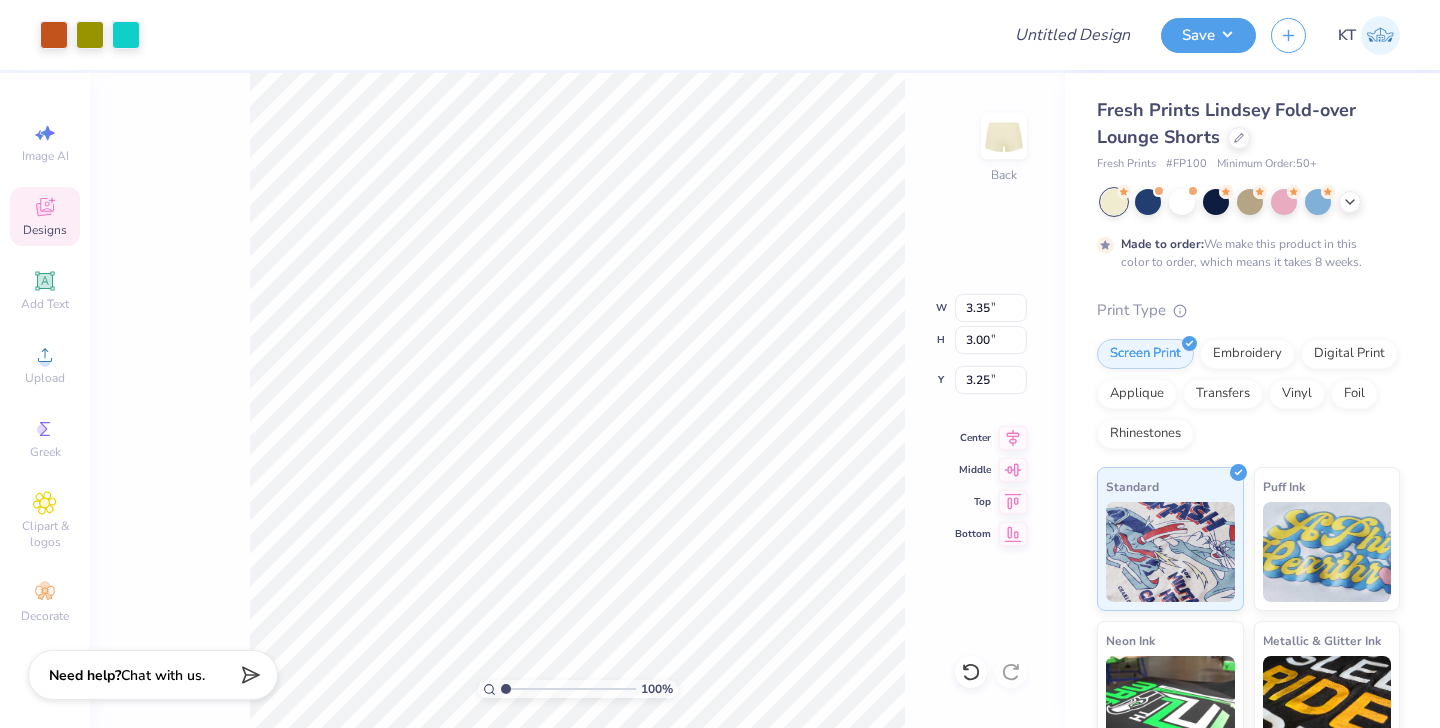 type on "2.76" 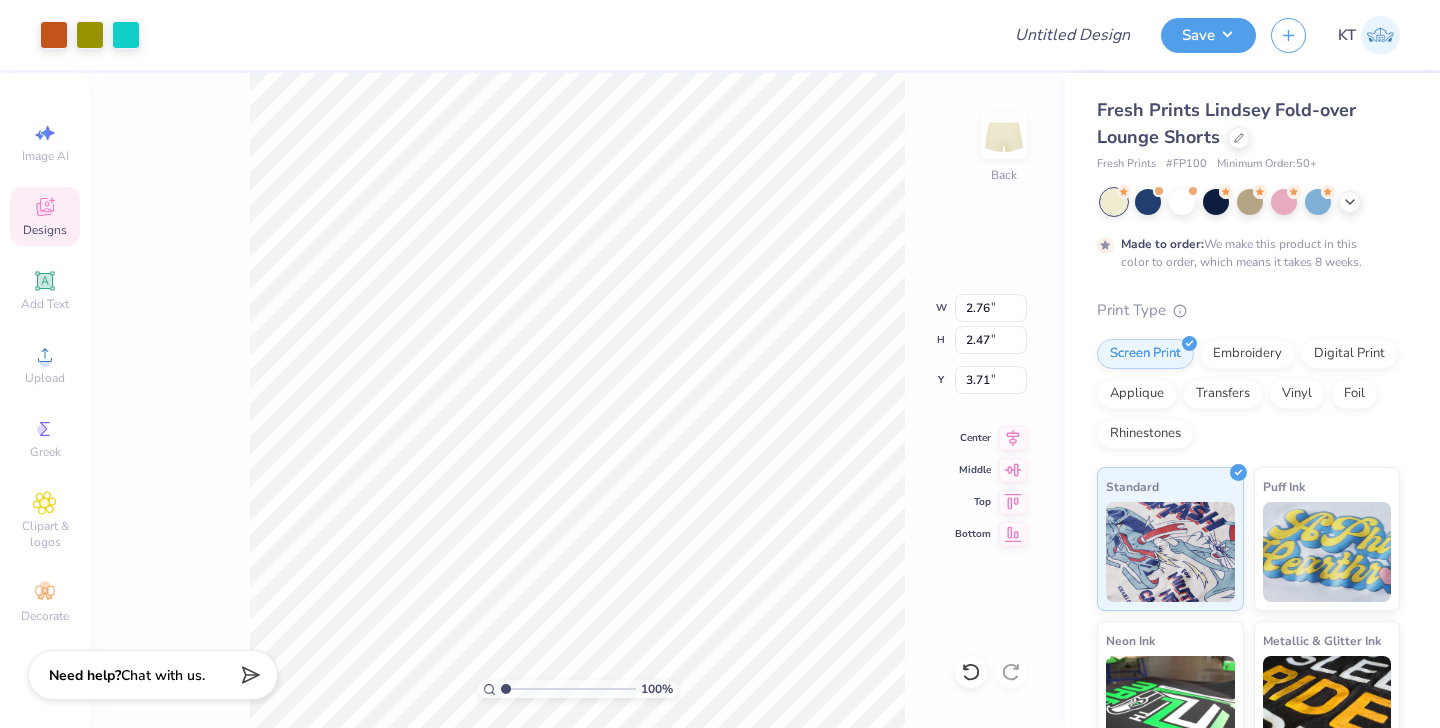 type on "3.75" 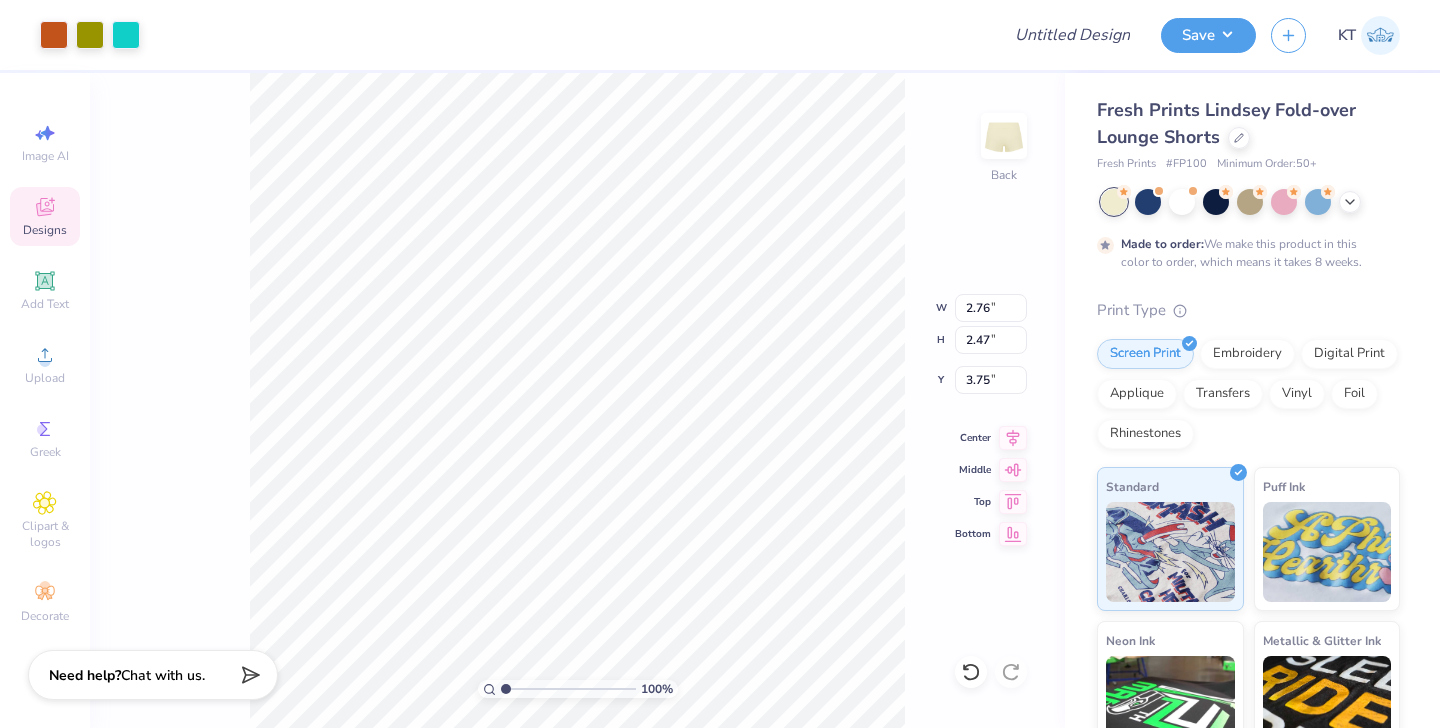 click on "100  % Back W 2.76 2.76 " H 2.47 2.47 " Y 3.75 3.75 " Center Middle Top Bottom" at bounding box center [577, 400] 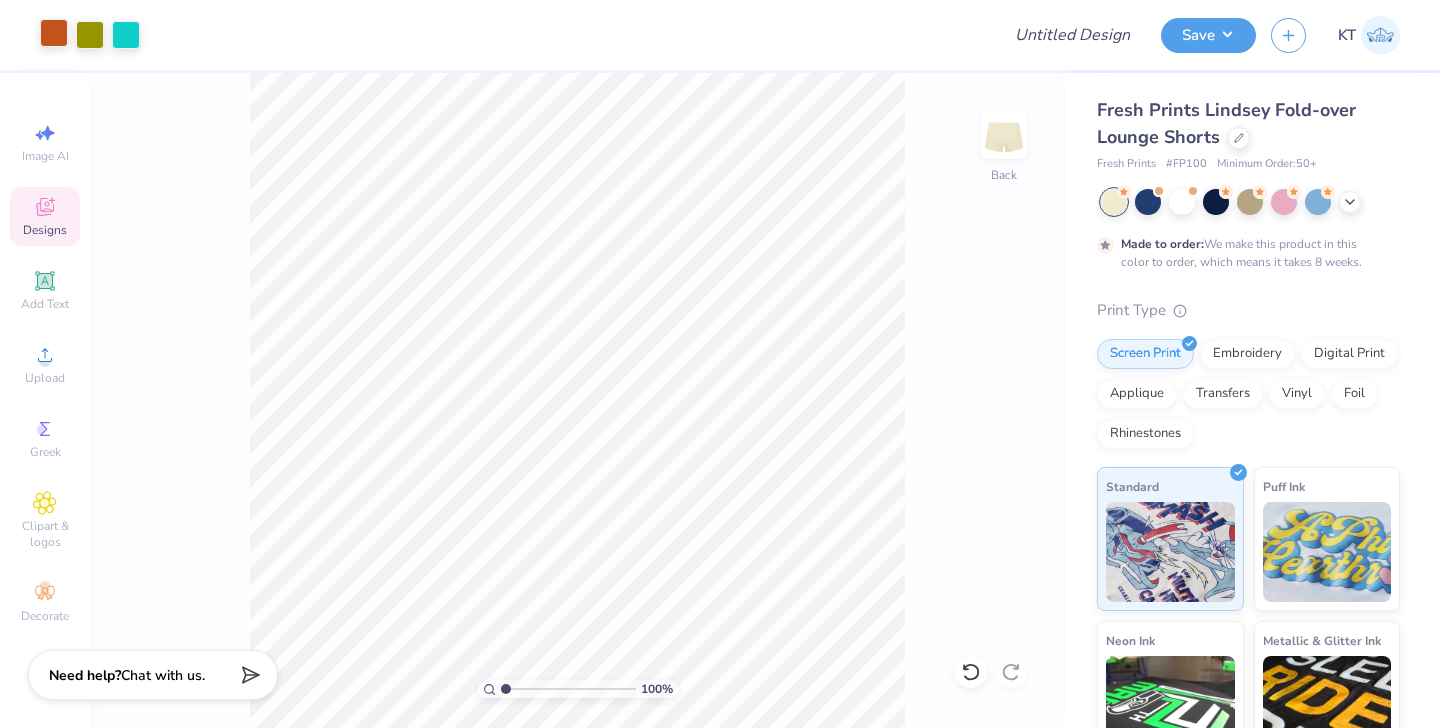click at bounding box center [54, 33] 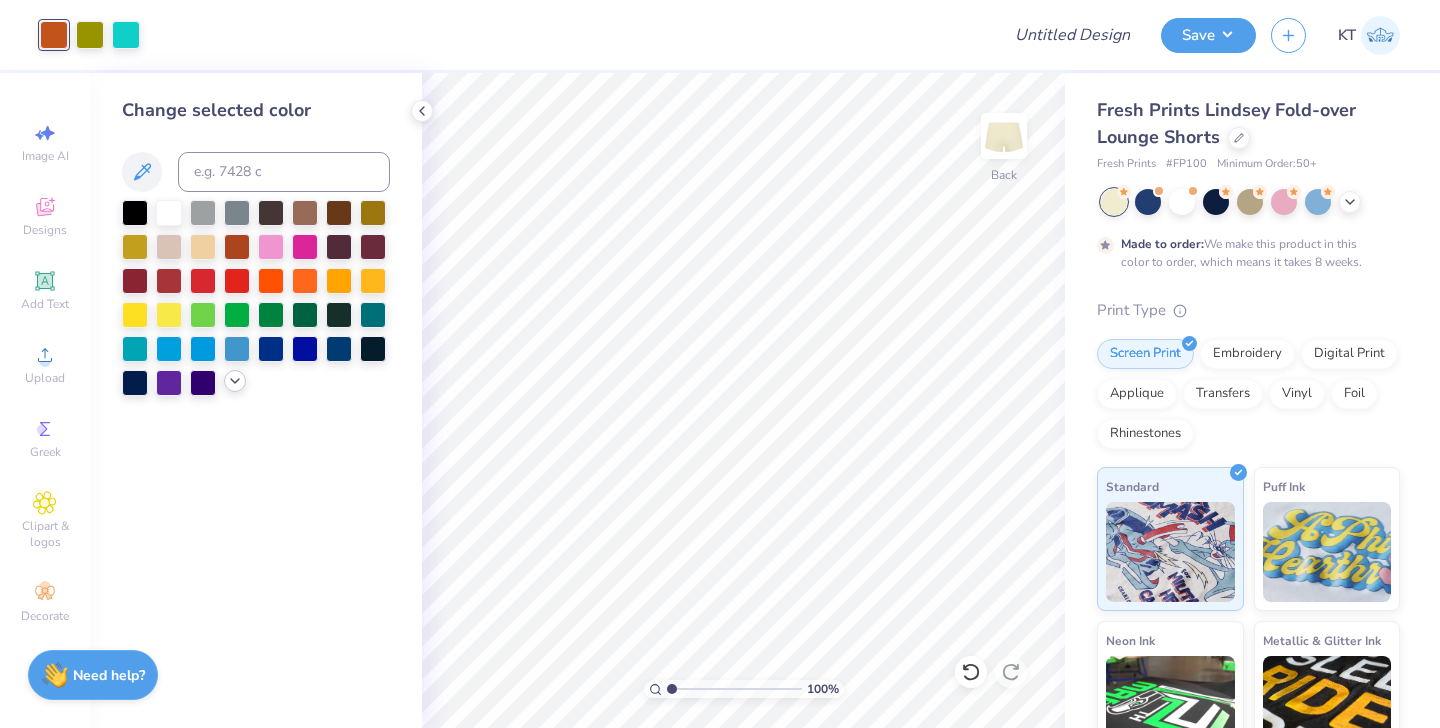 click 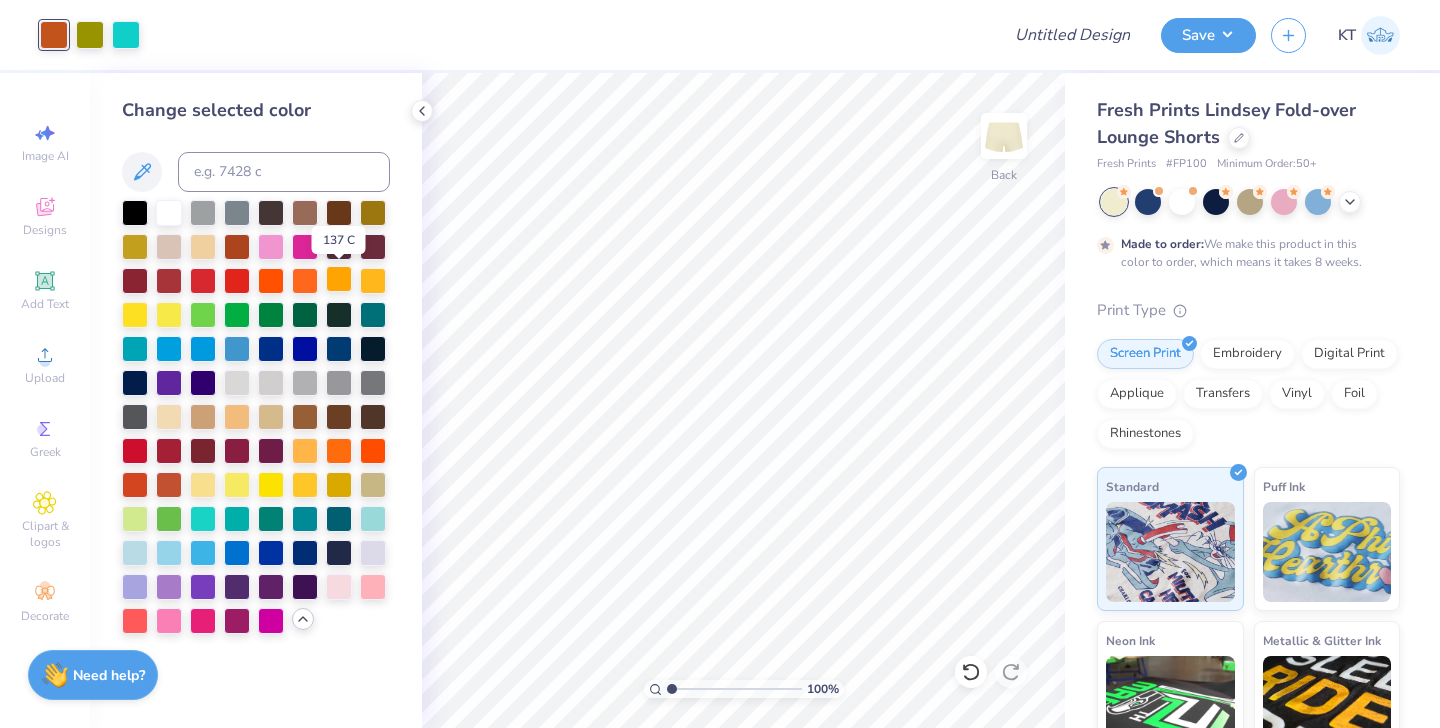 click at bounding box center (339, 279) 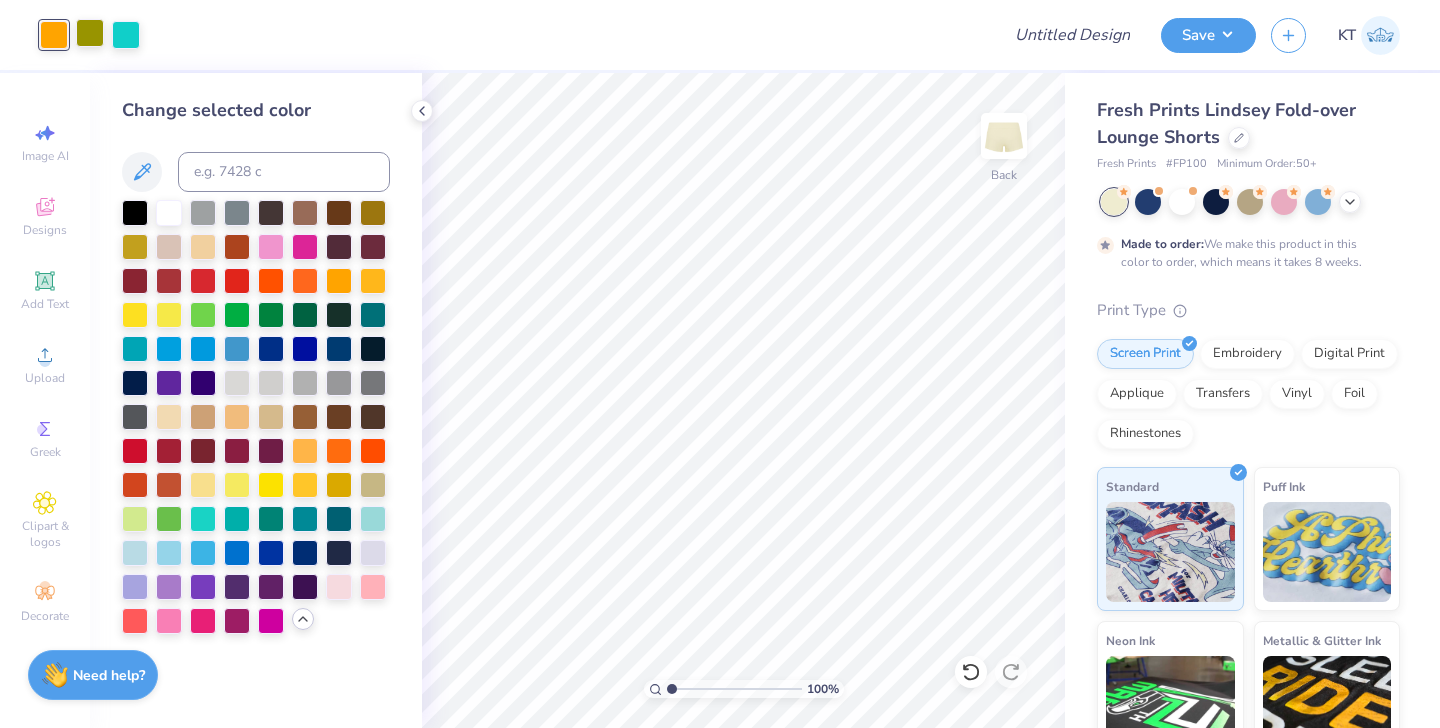 click at bounding box center (90, 33) 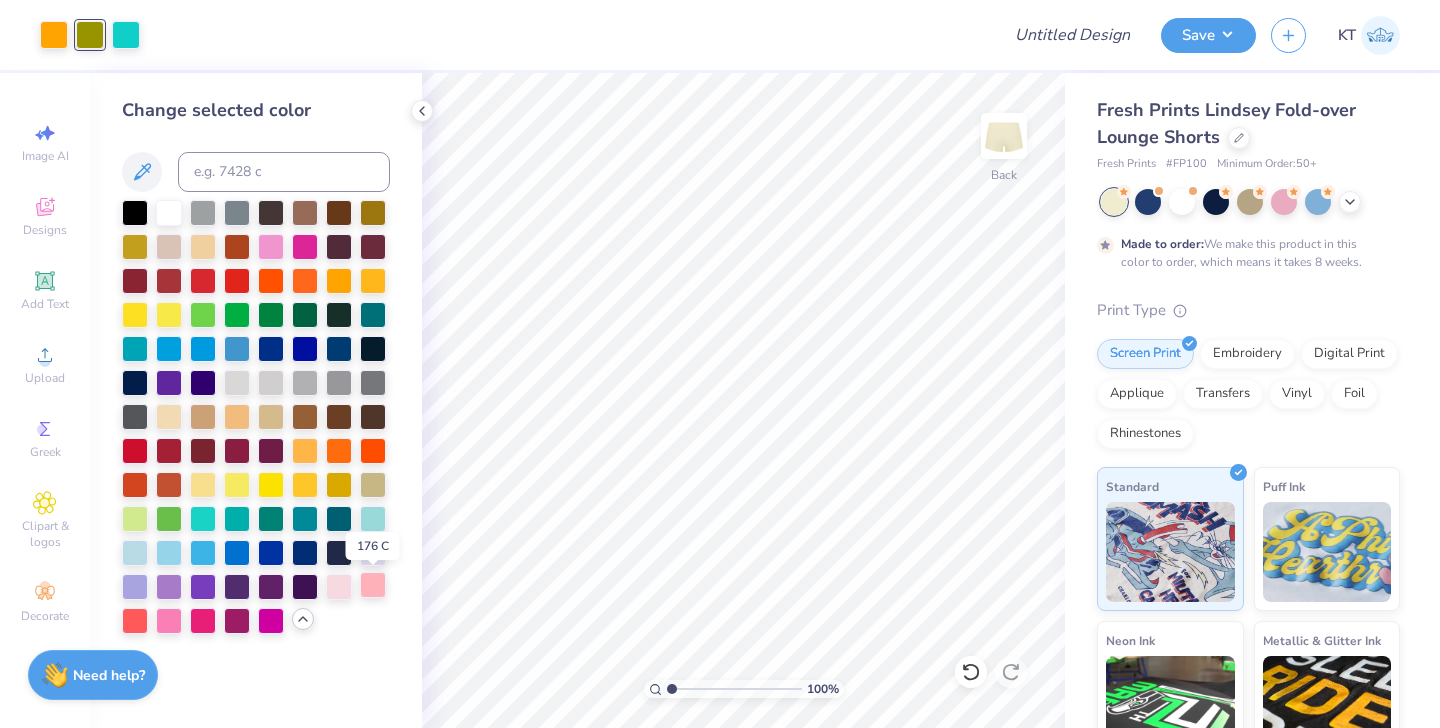 click at bounding box center (373, 585) 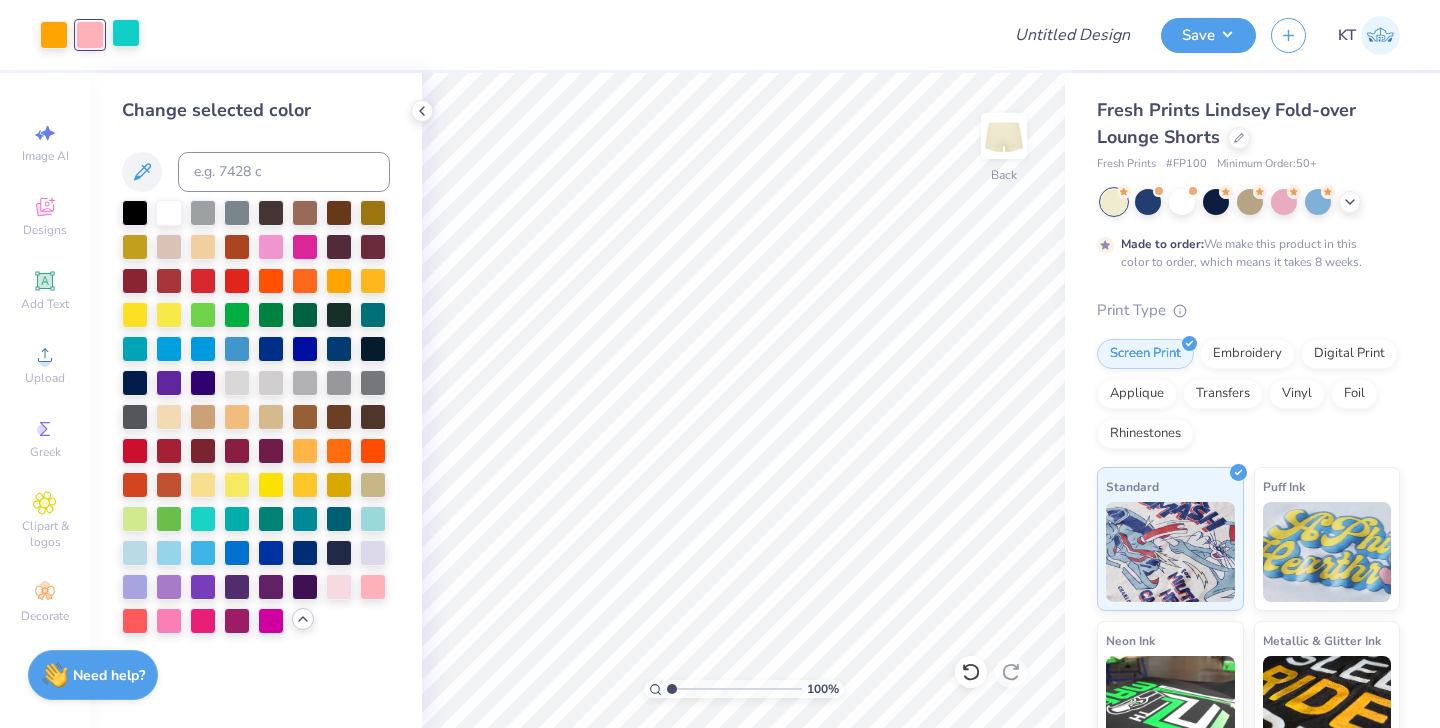 click at bounding box center (126, 33) 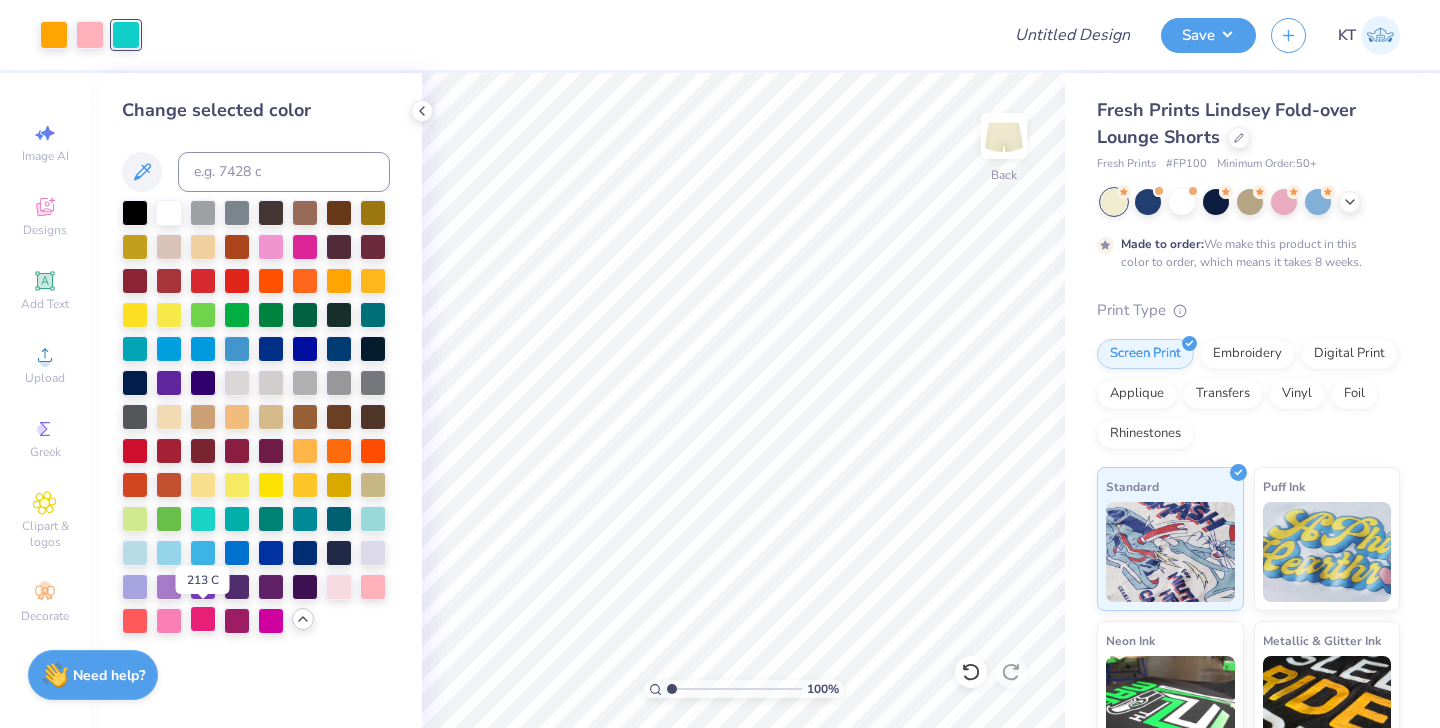 click at bounding box center (203, 619) 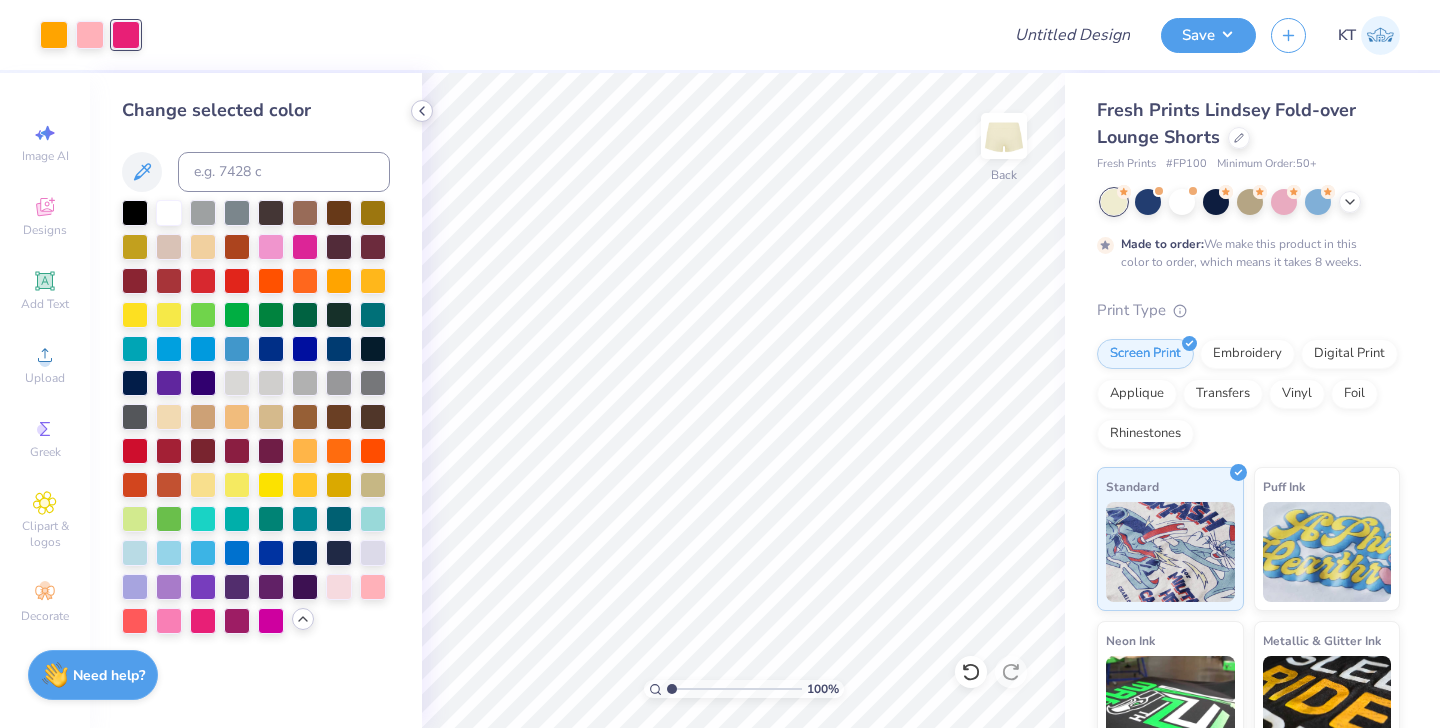 click 